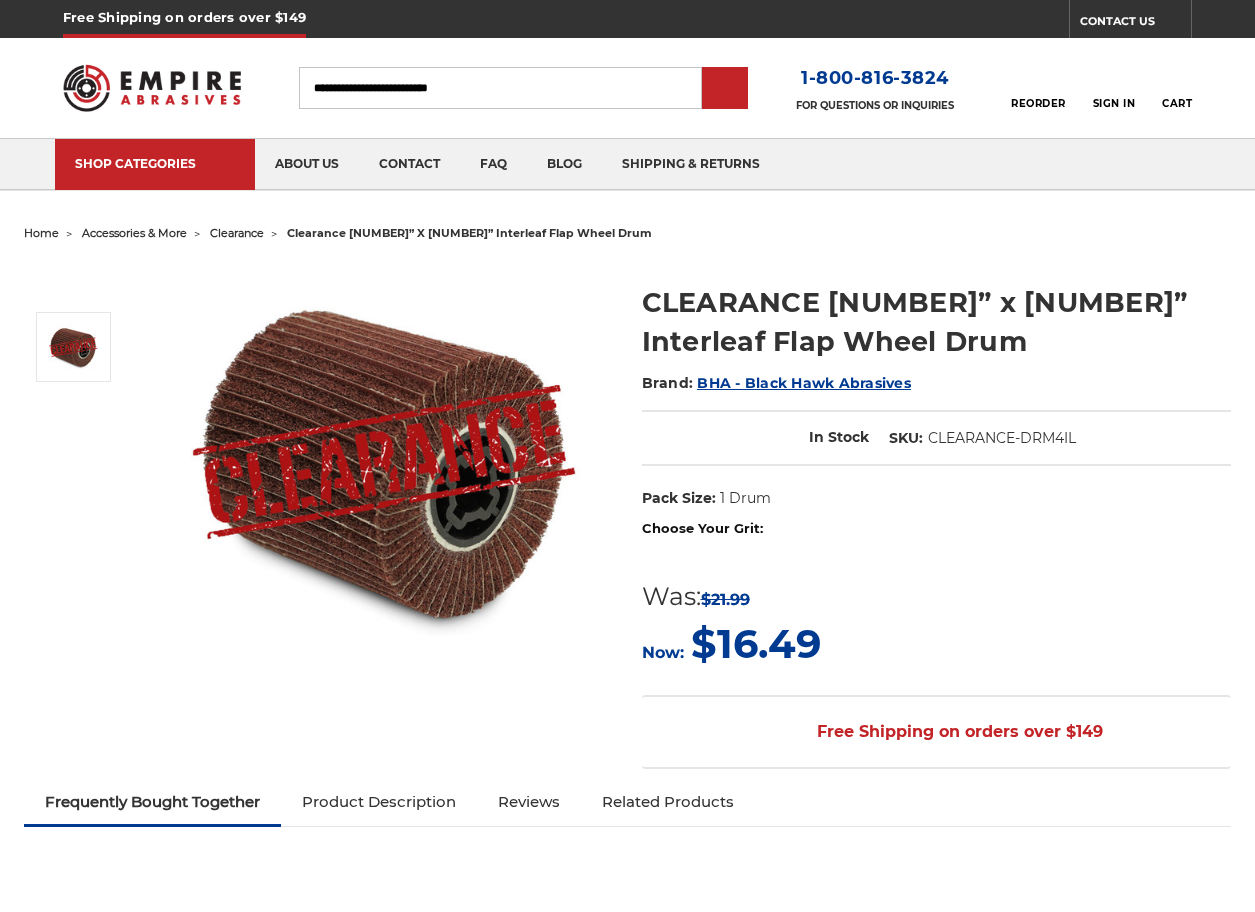 scroll, scrollTop: 0, scrollLeft: 0, axis: both 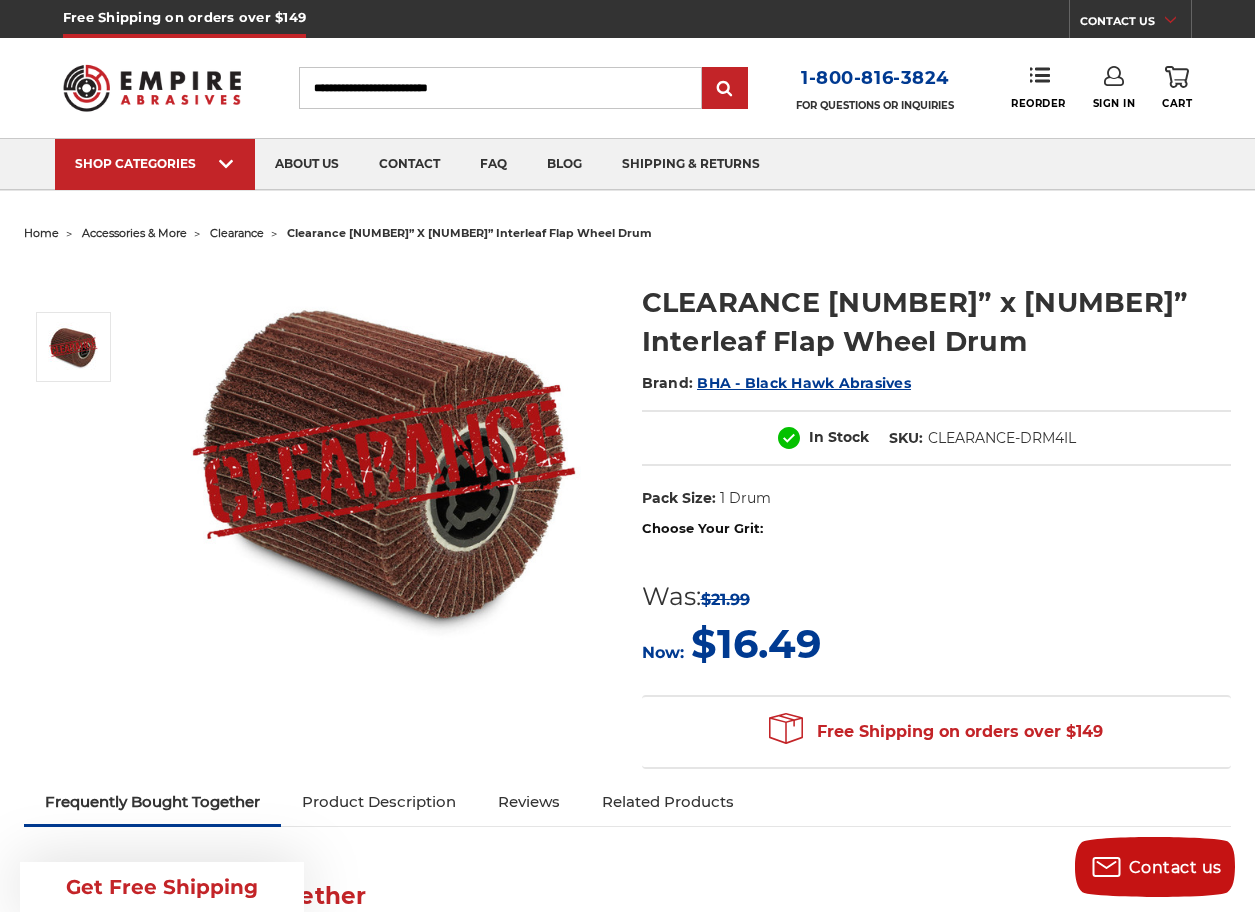 click on "Choose Your Grit:" at bounding box center (936, 529) 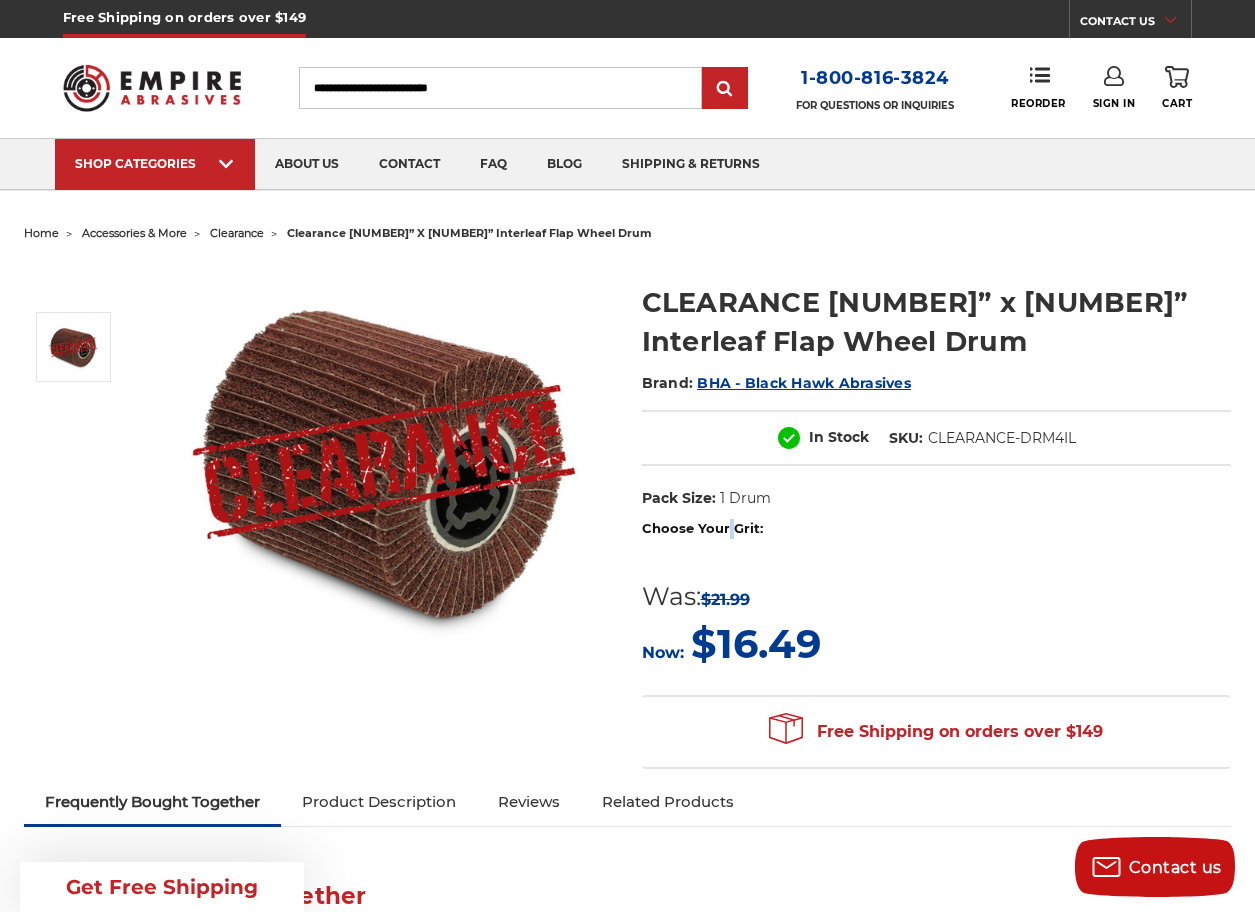click on "Choose Your Grit:" at bounding box center (936, 529) 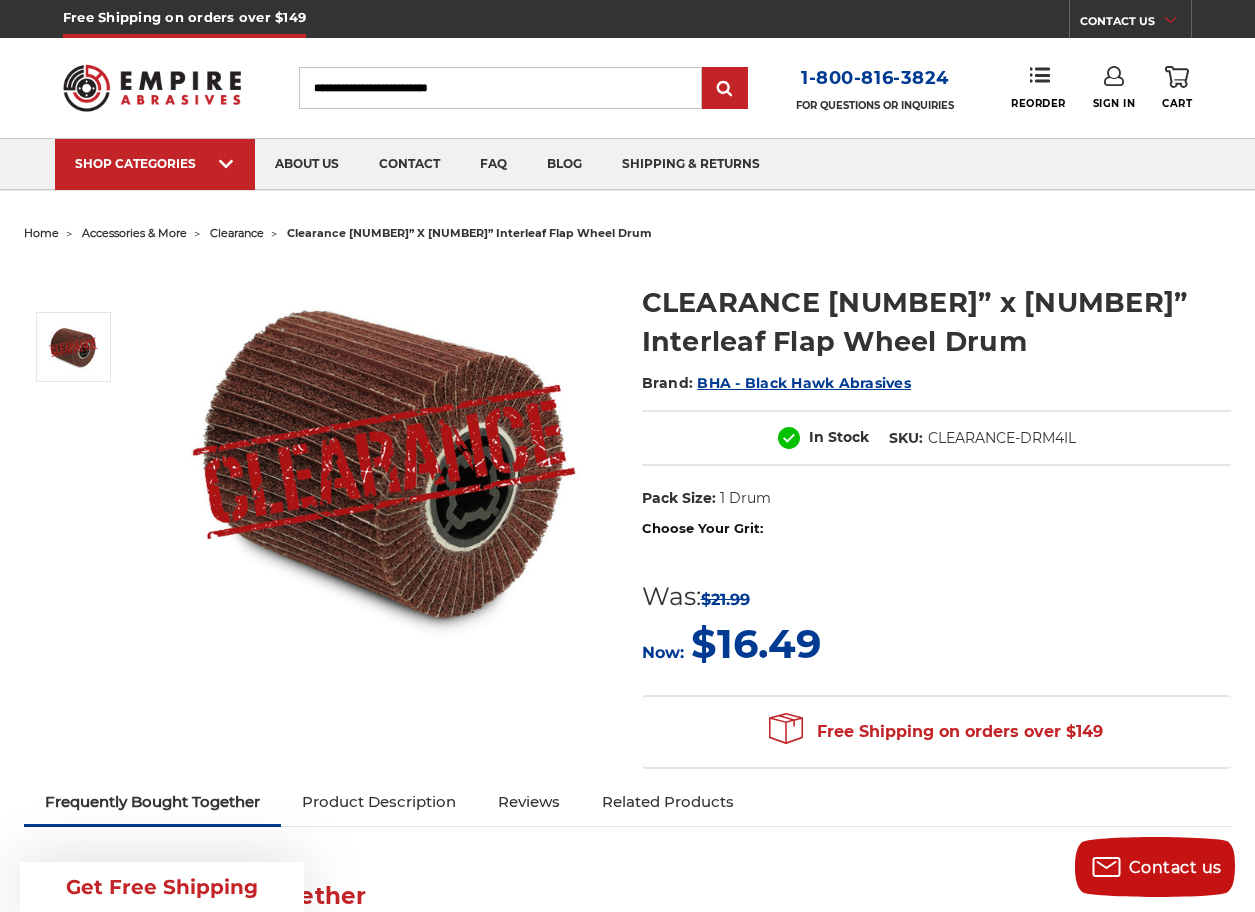 click at bounding box center [384, 462] 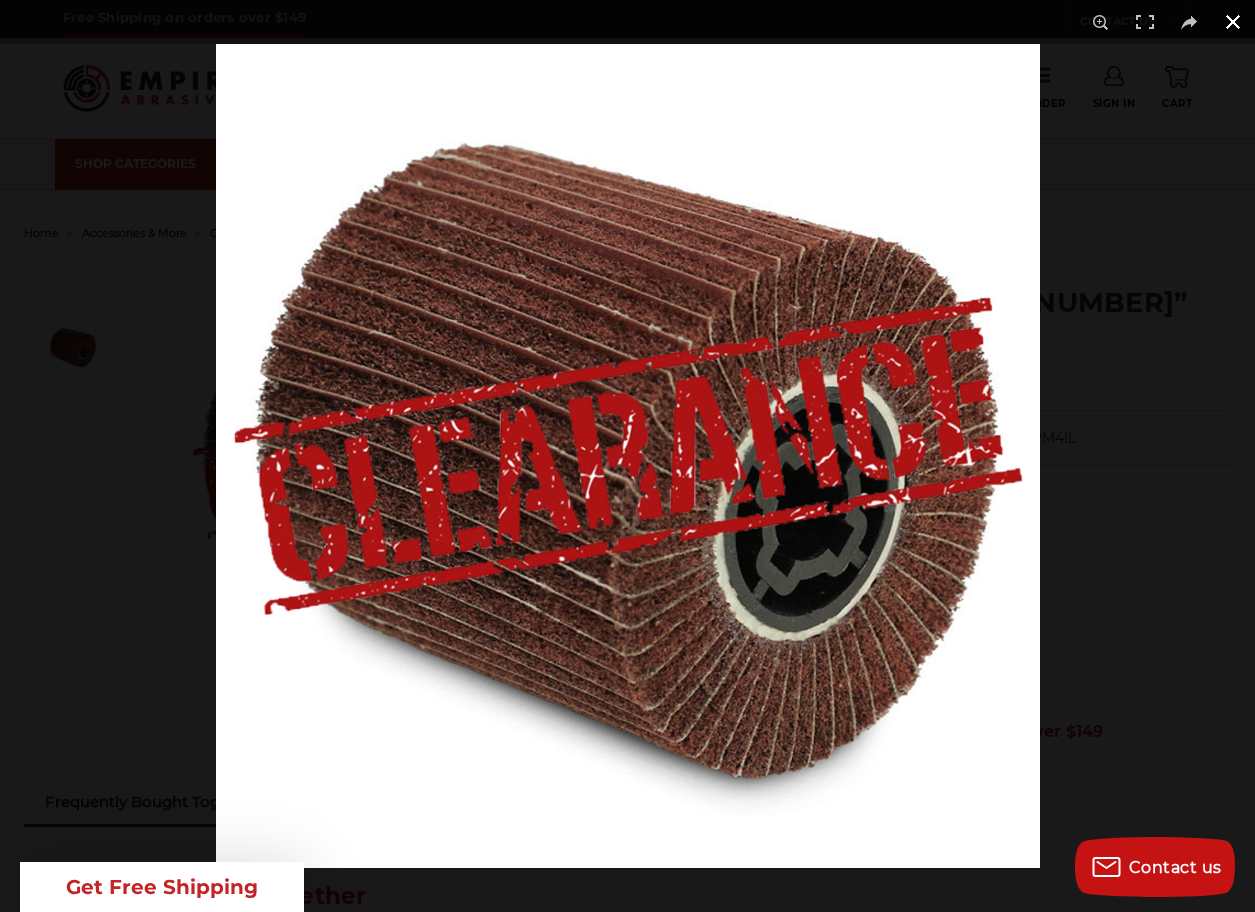 click at bounding box center [1233, 22] 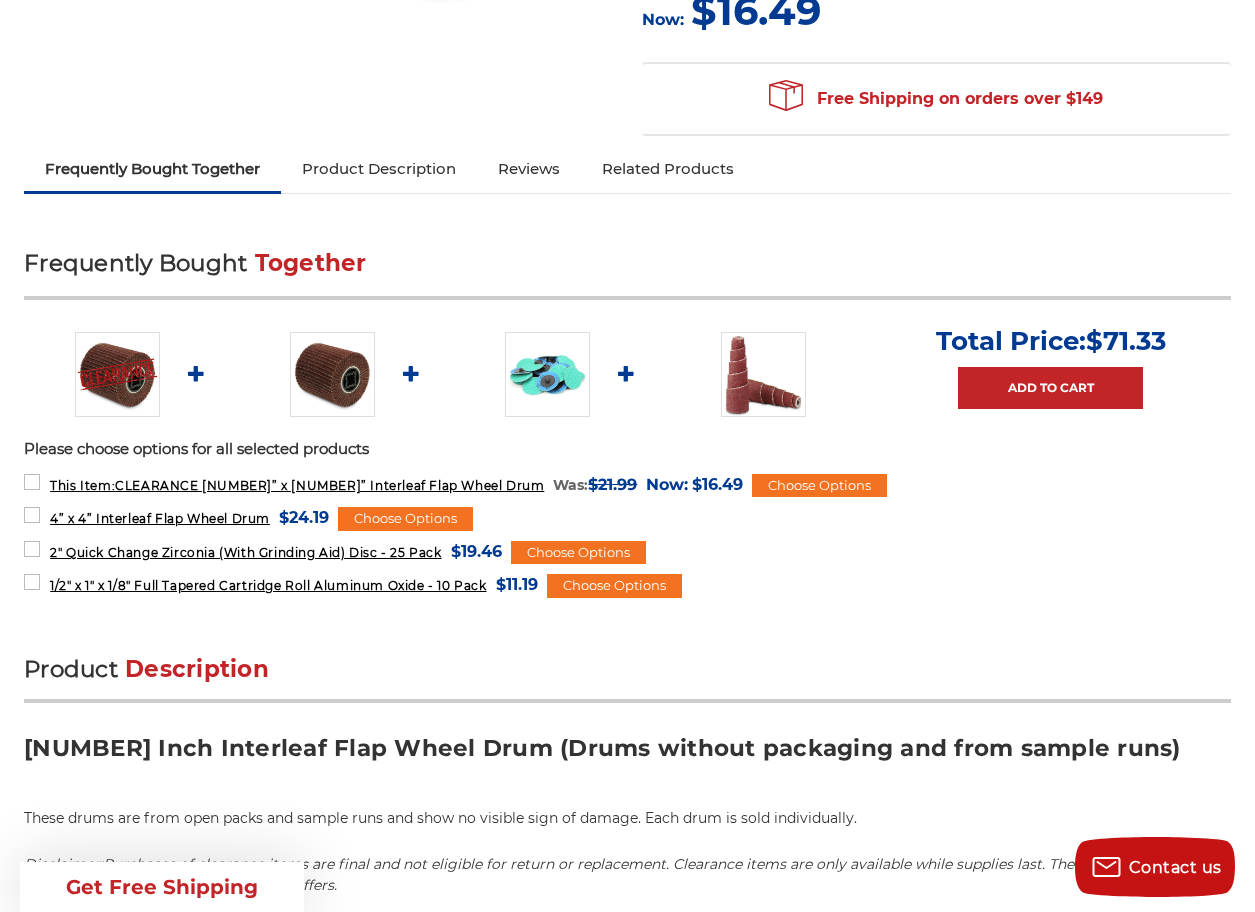 scroll, scrollTop: 800, scrollLeft: 0, axis: vertical 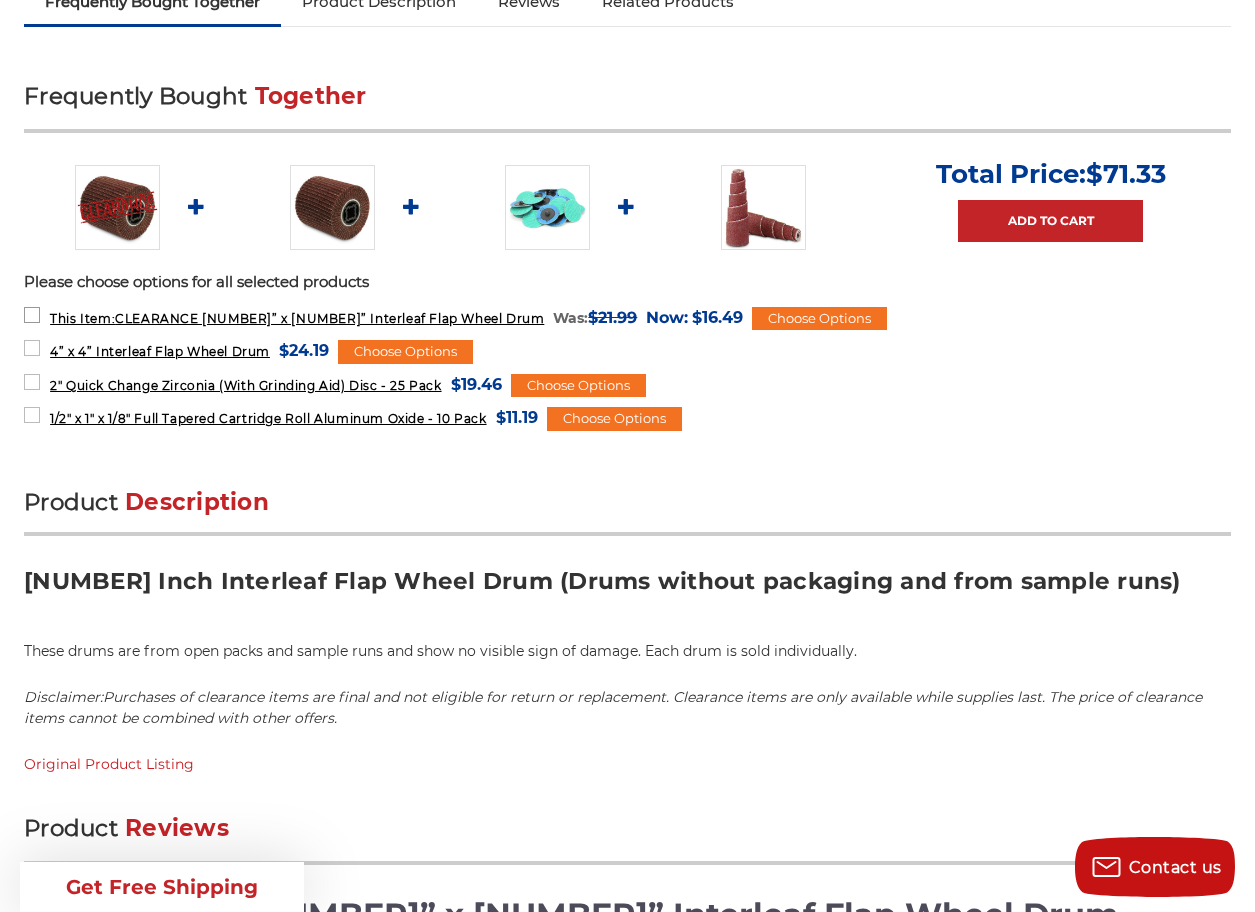 click on "This Item:  CLEARANCE [NUMBER]” x [NUMBER]” Interleaf Flap Wheel Drum" at bounding box center (297, 318) 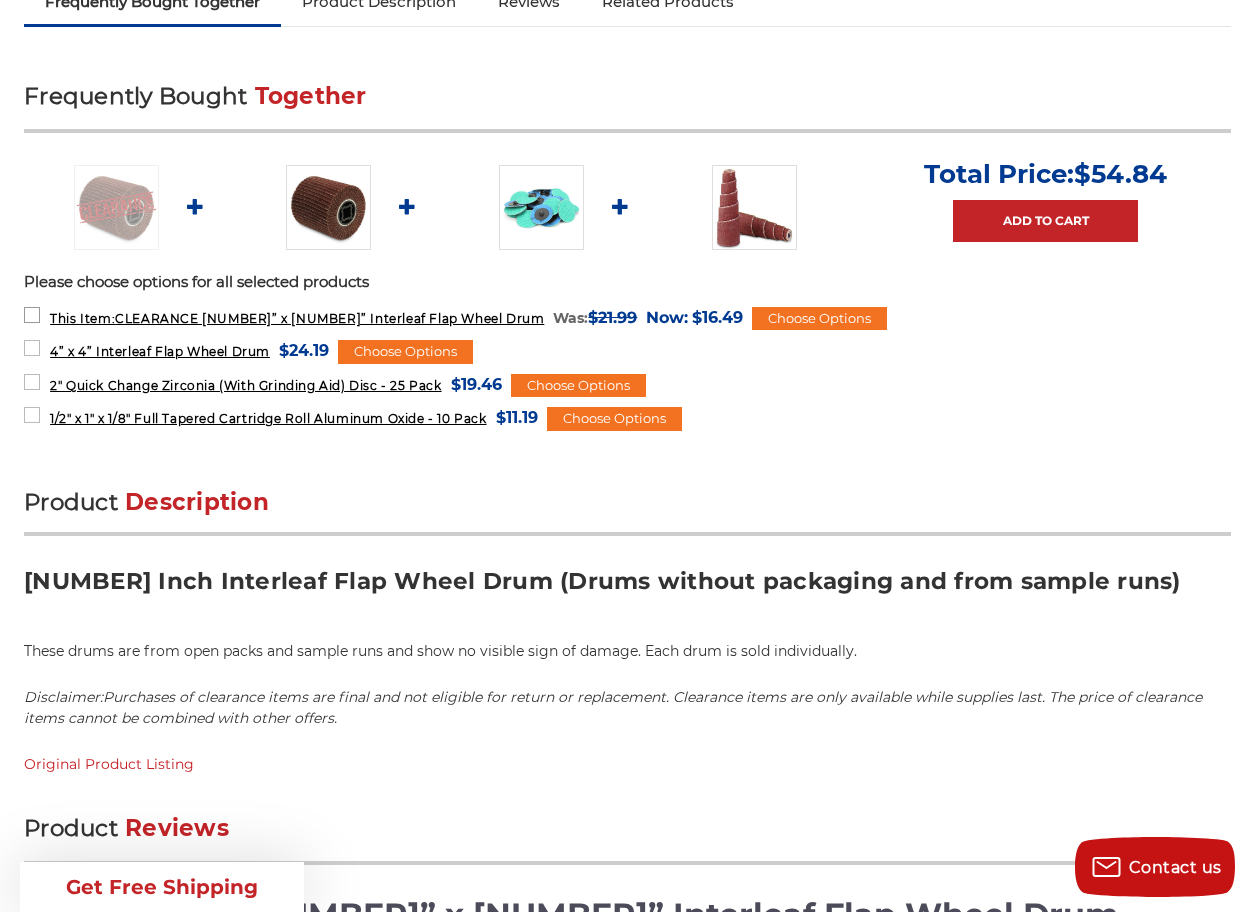 click on "This Item:  CLEARANCE [NUMBER]” x [NUMBER]” Interleaf Flap Wheel Drum" at bounding box center (297, 318) 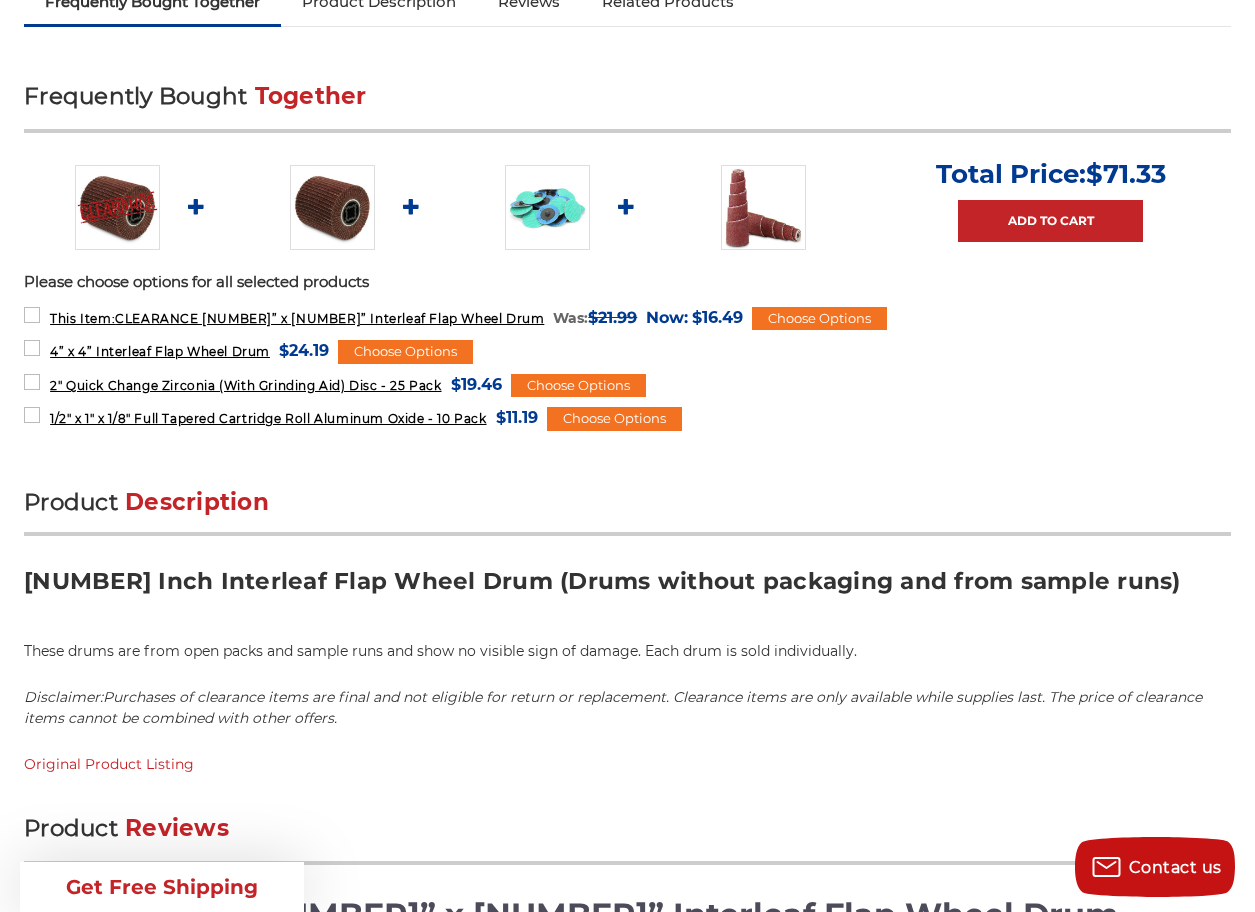 click on "Product
Description" at bounding box center [627, 511] 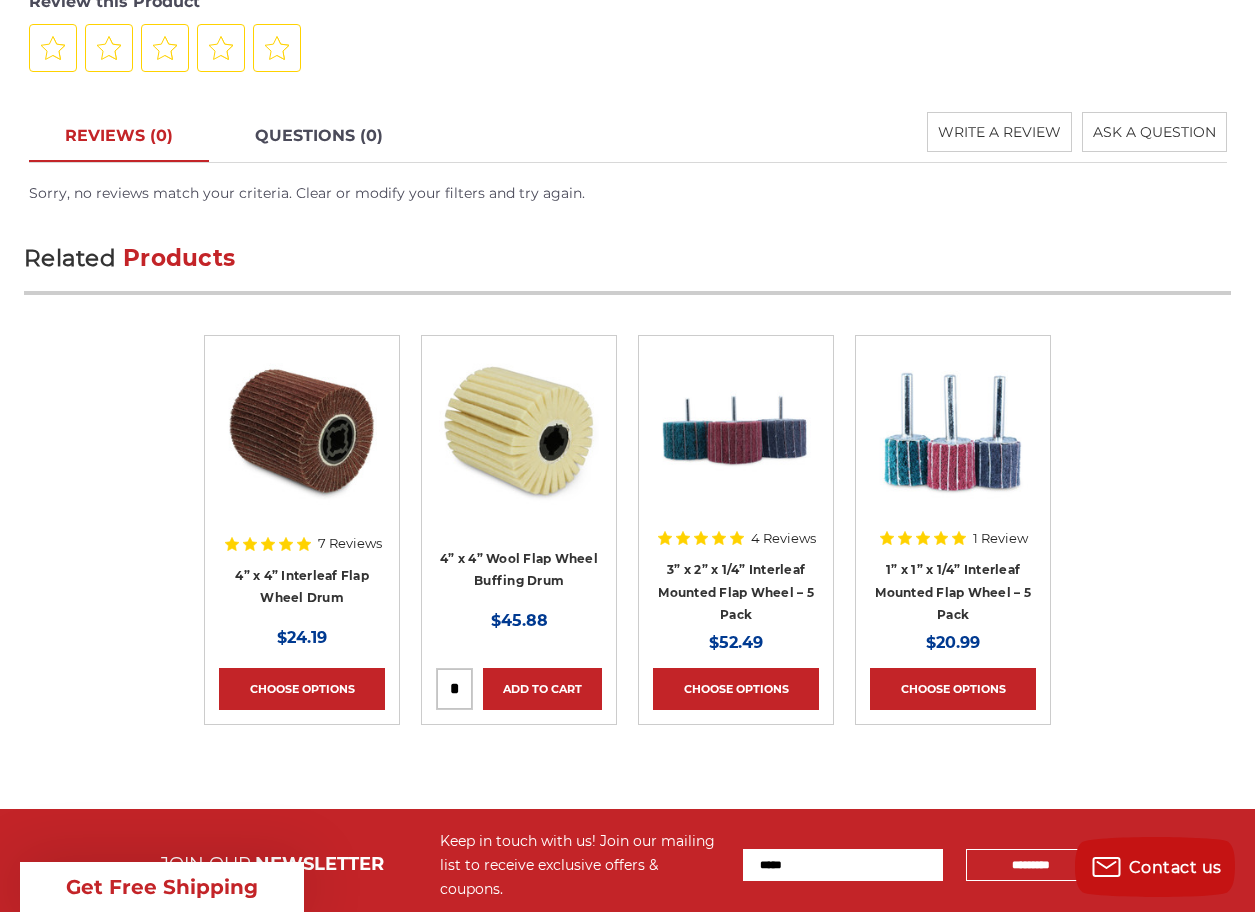 scroll, scrollTop: 2000, scrollLeft: 0, axis: vertical 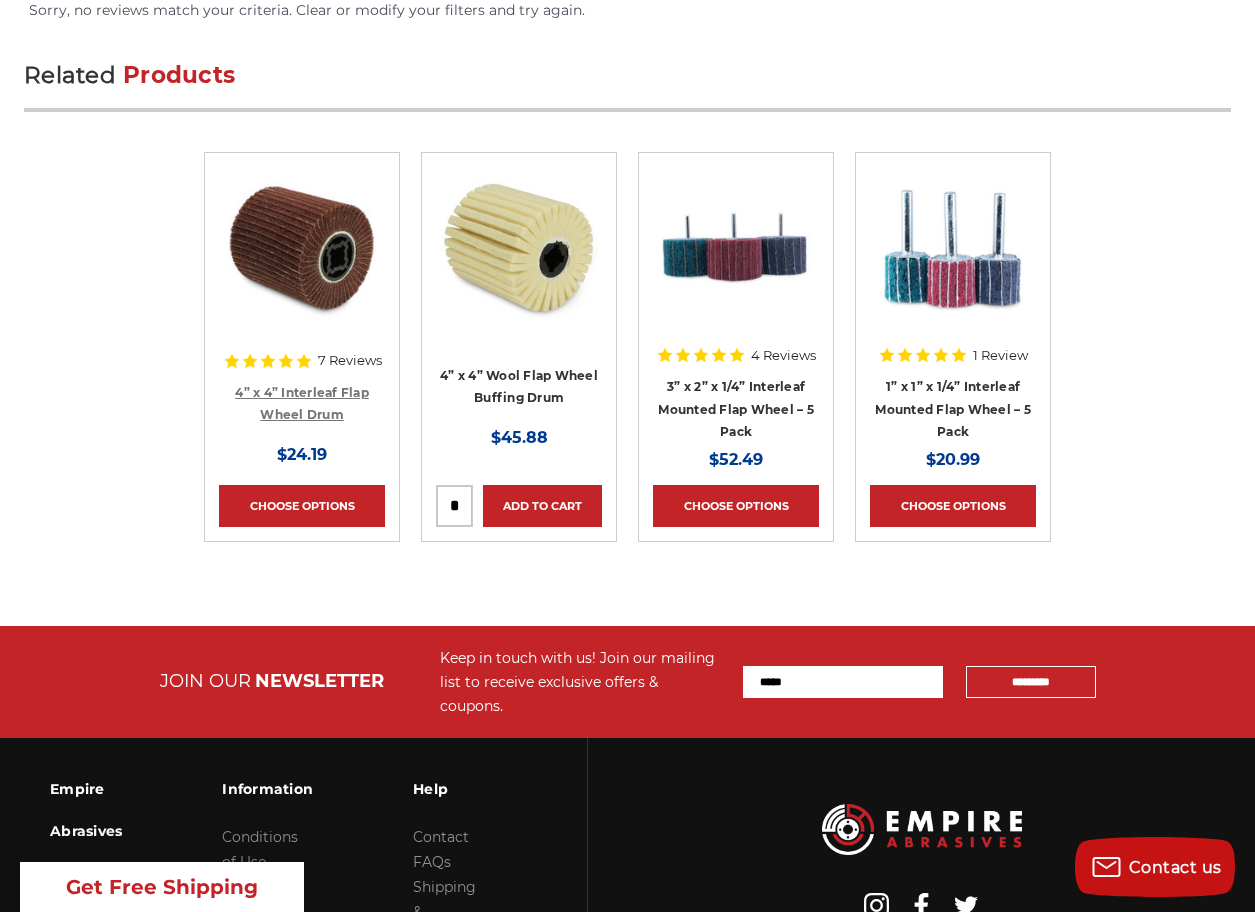 click on "4” x 4” Interleaf Flap Wheel Drum" at bounding box center (302, 404) 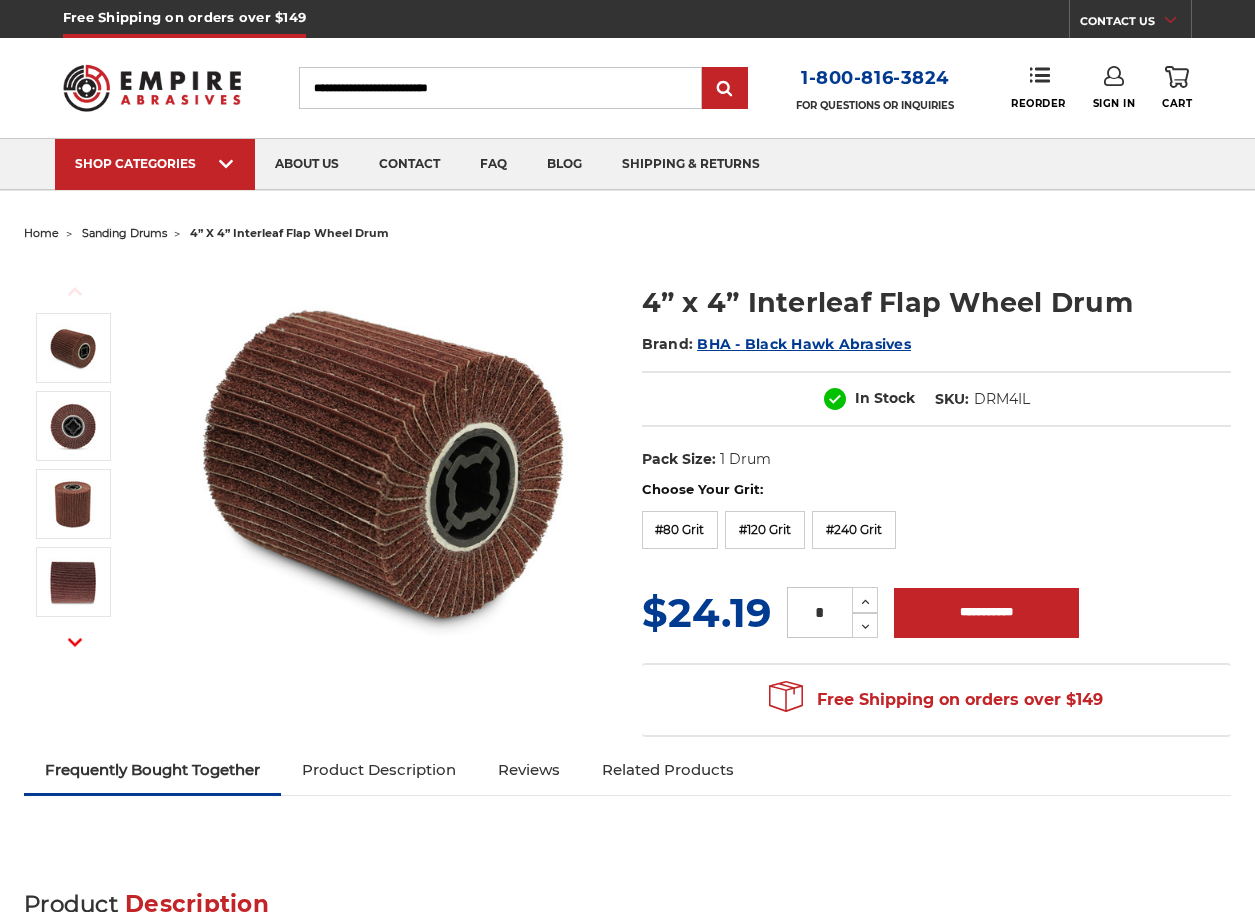 scroll, scrollTop: 0, scrollLeft: 0, axis: both 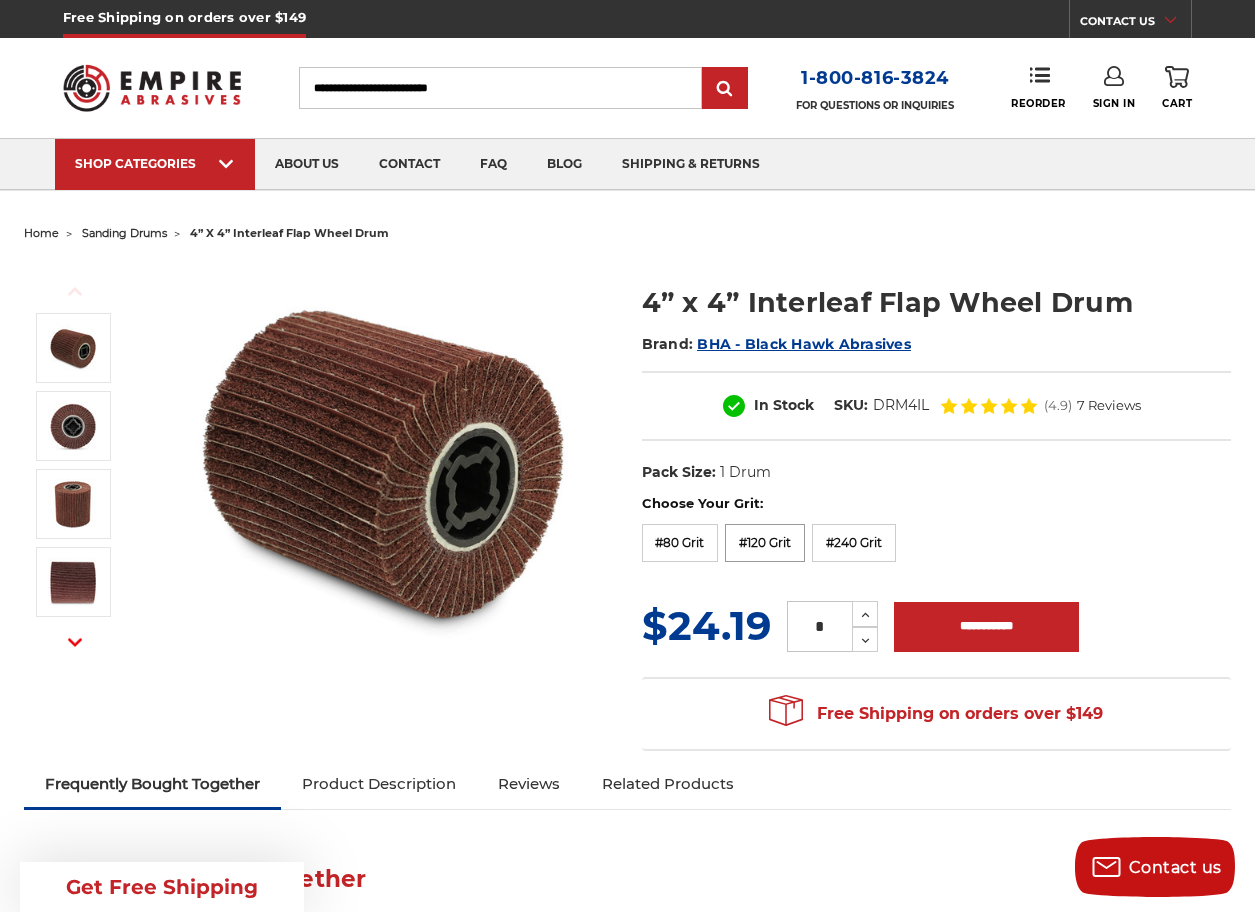 click on "#120 Grit" at bounding box center [765, 543] 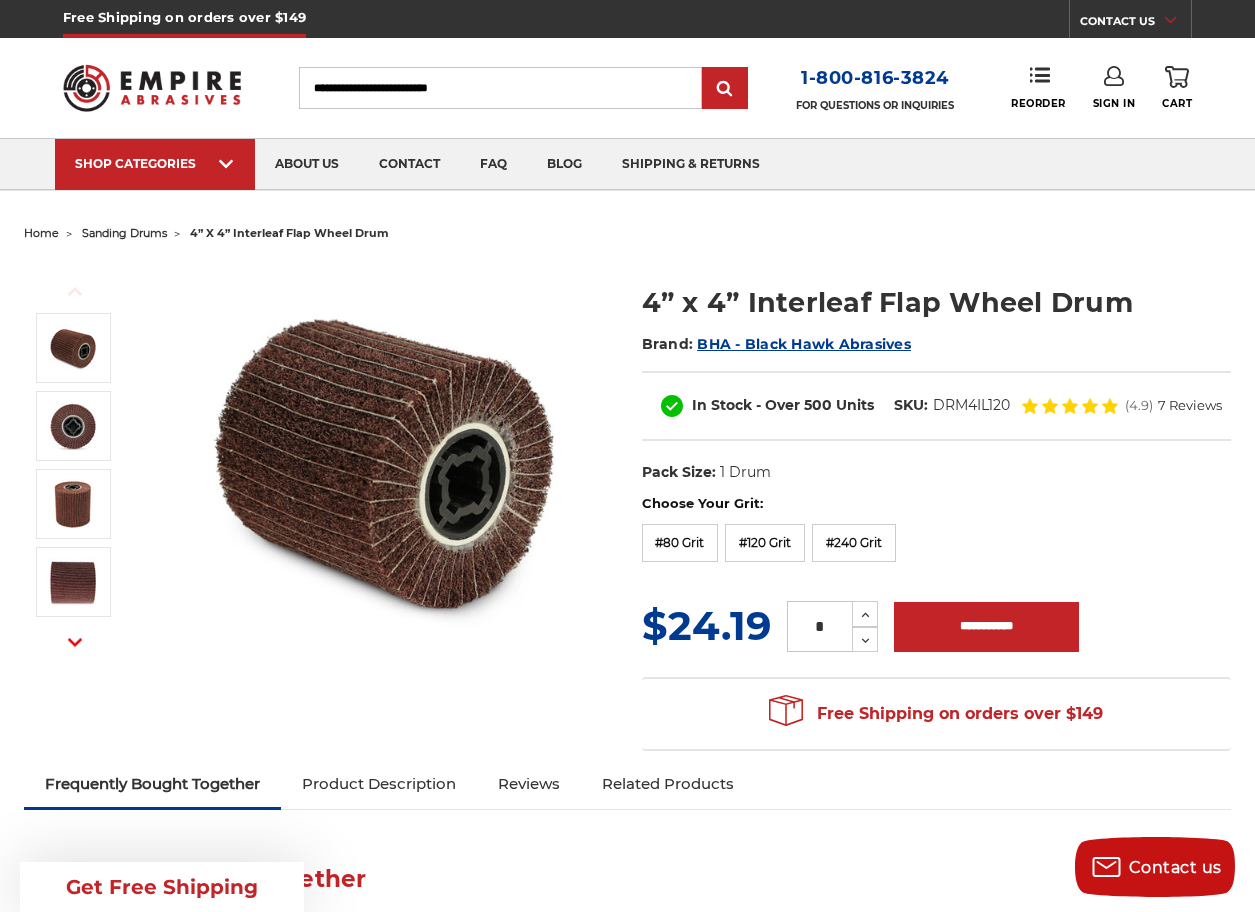 click on "BHA - Black Hawk Abrasives" at bounding box center [804, 344] 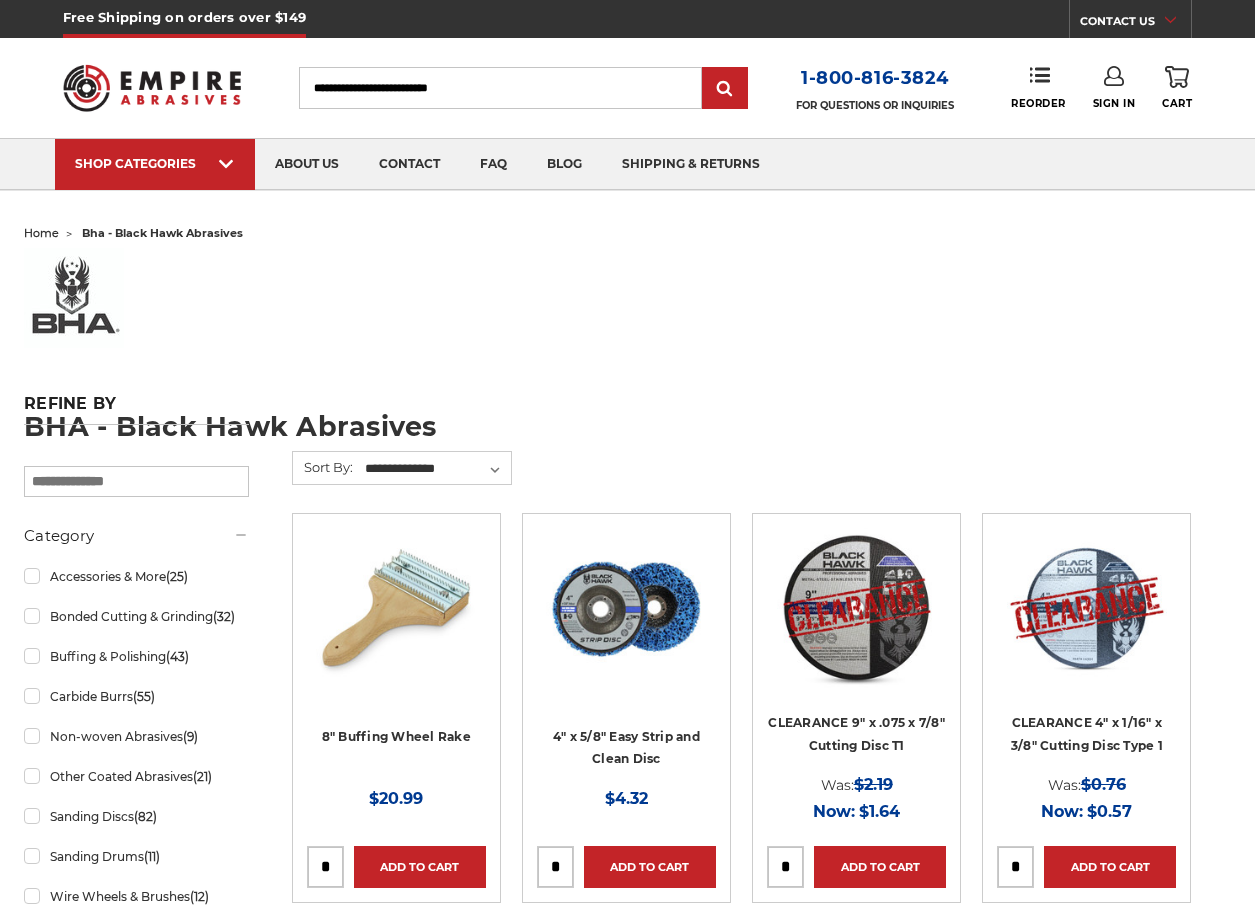 scroll, scrollTop: 0, scrollLeft: 0, axis: both 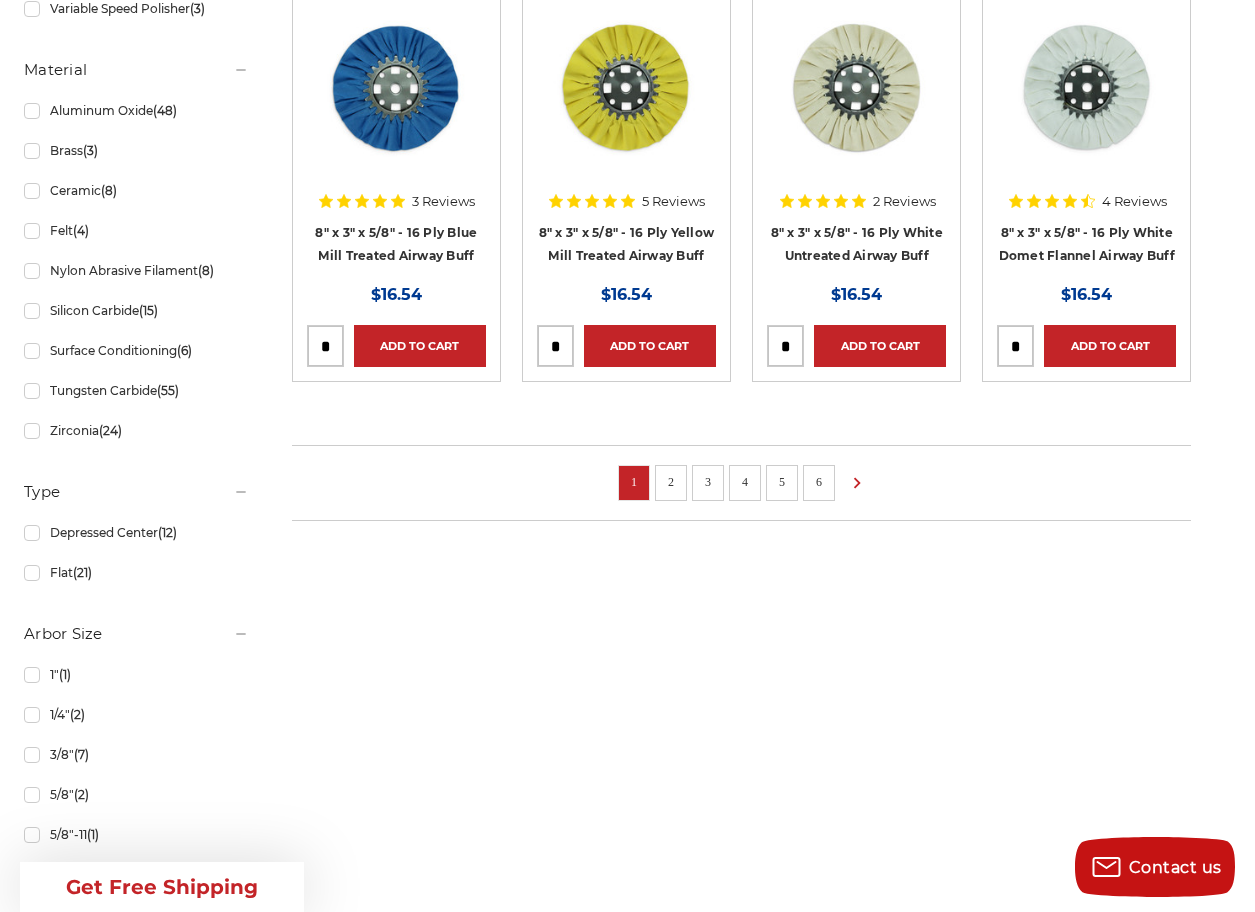 click on "2" at bounding box center (671, 482) 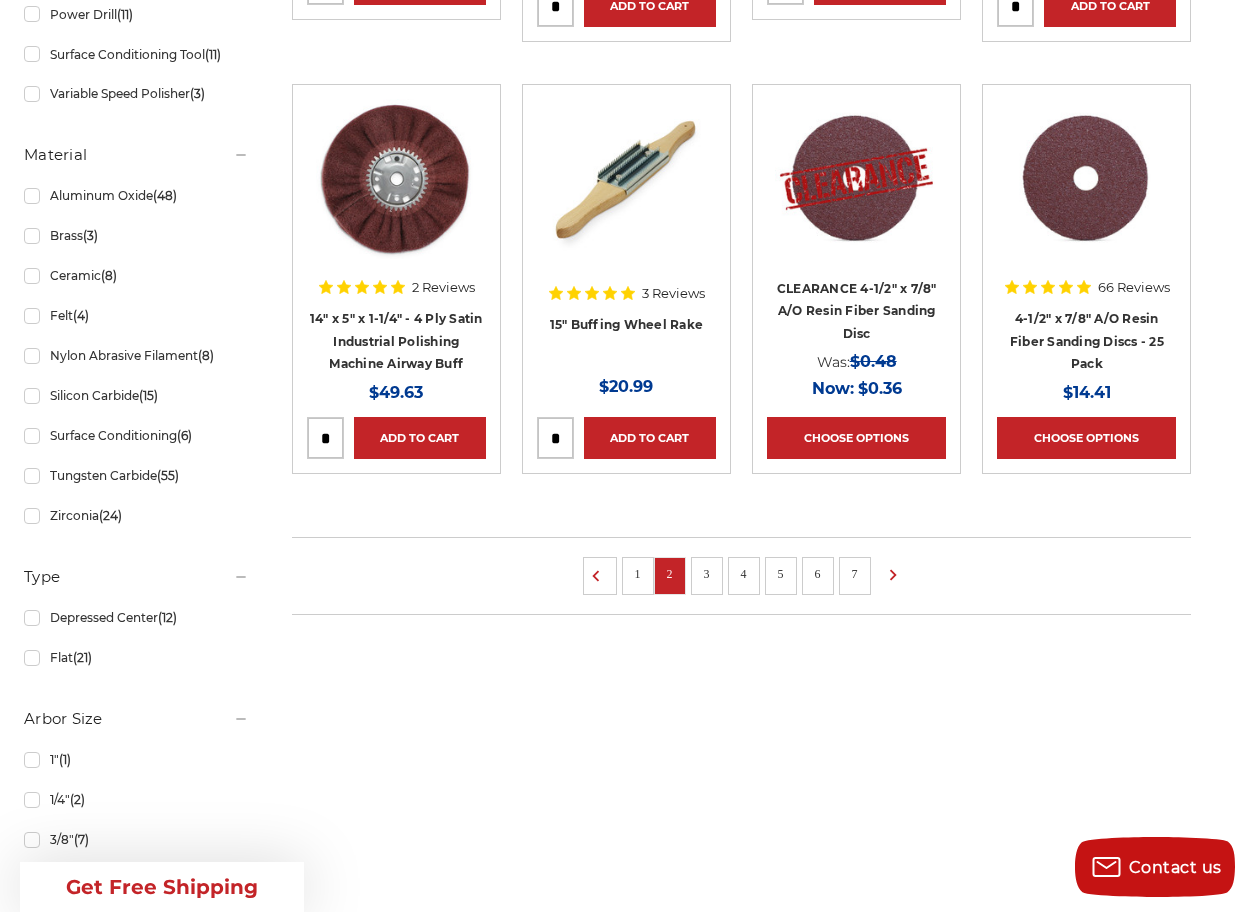 scroll, scrollTop: 1500, scrollLeft: 0, axis: vertical 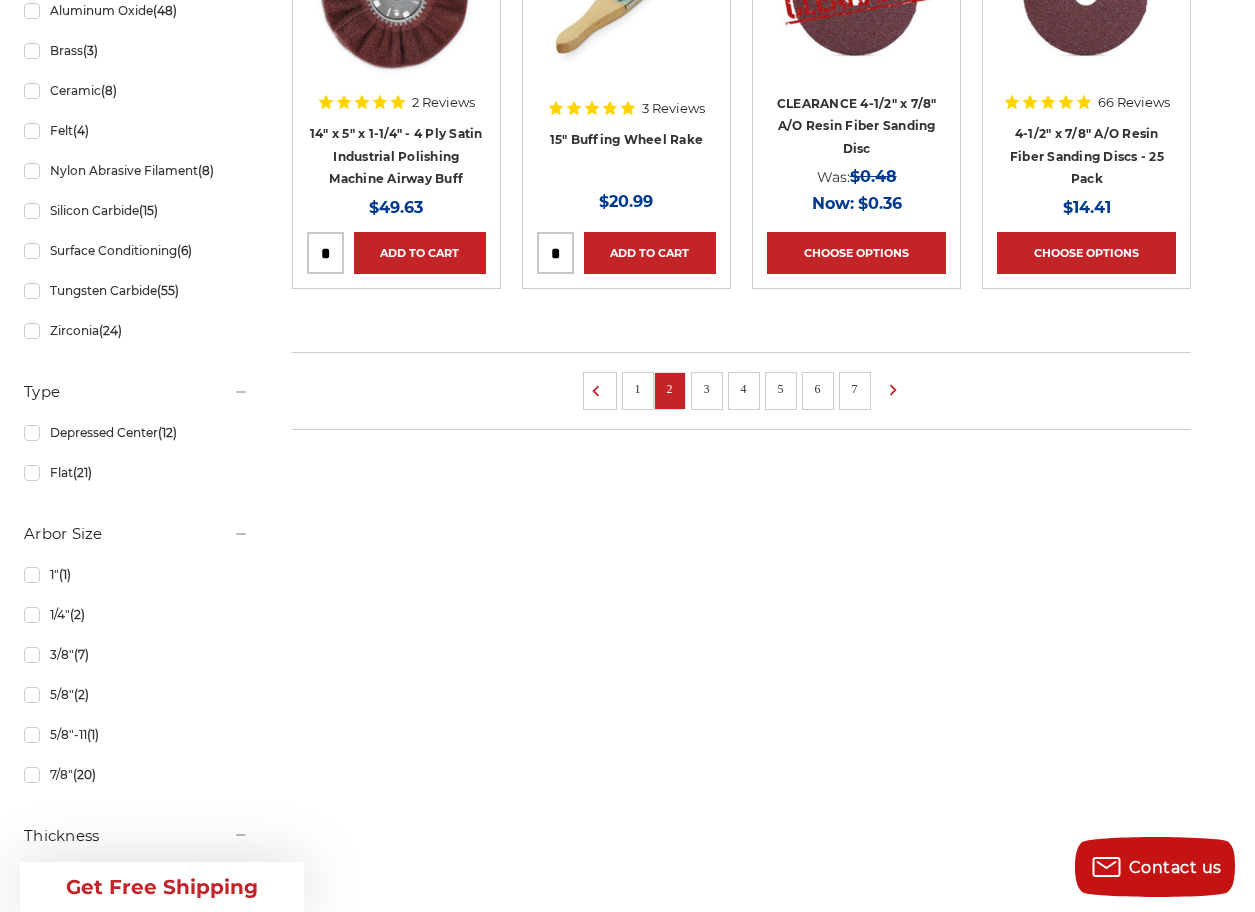 click on "3" at bounding box center [707, 389] 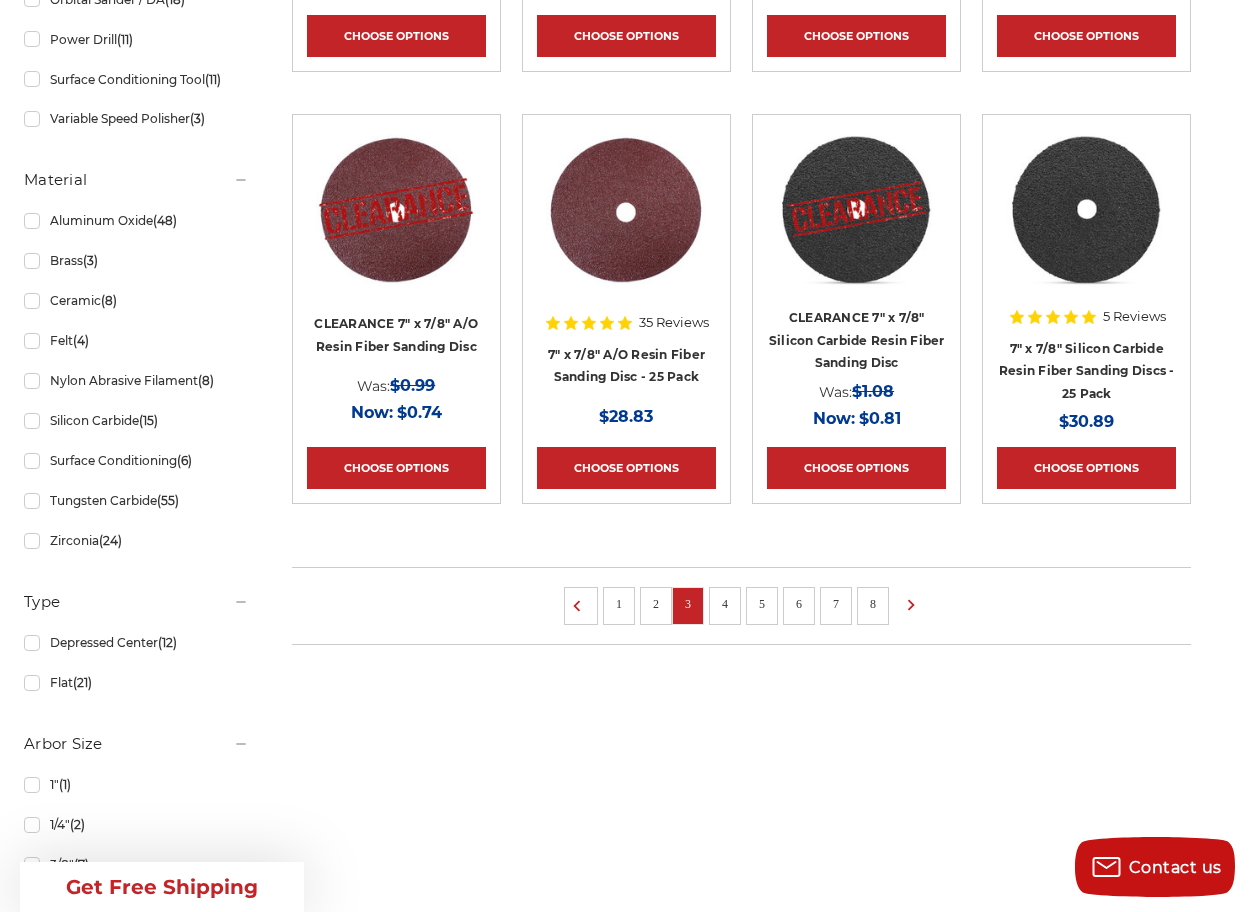 scroll, scrollTop: 1700, scrollLeft: 0, axis: vertical 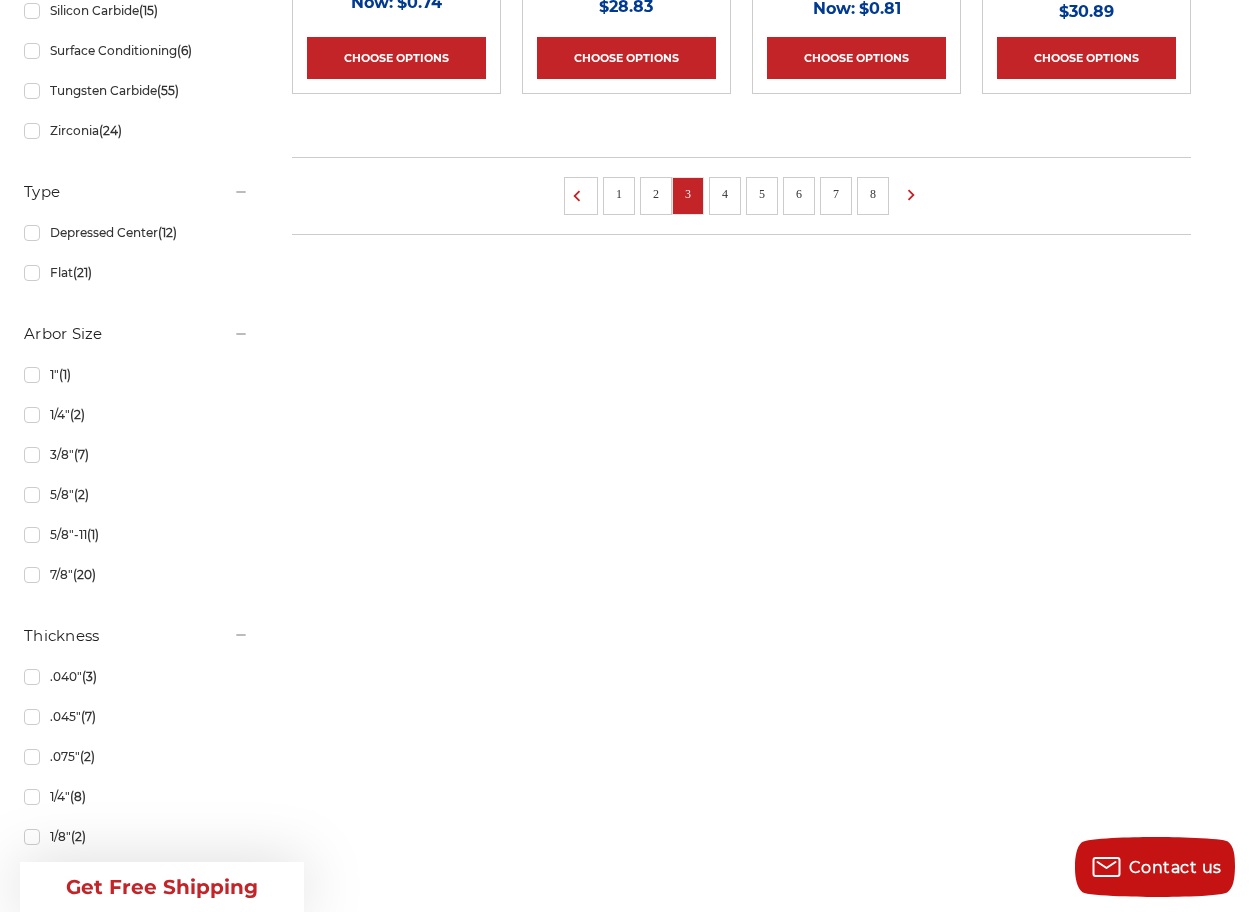 click on "4" at bounding box center (725, 194) 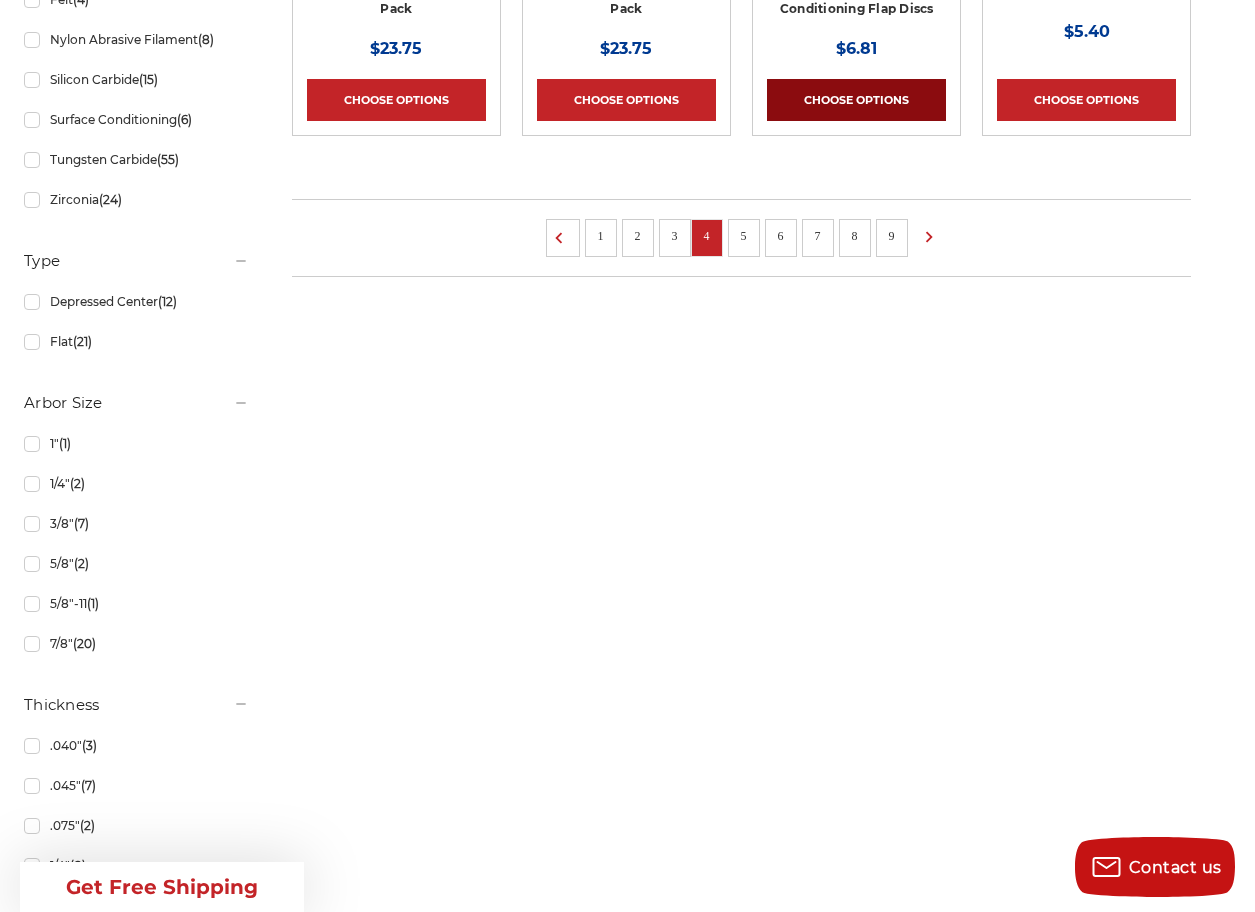 scroll, scrollTop: 1700, scrollLeft: 0, axis: vertical 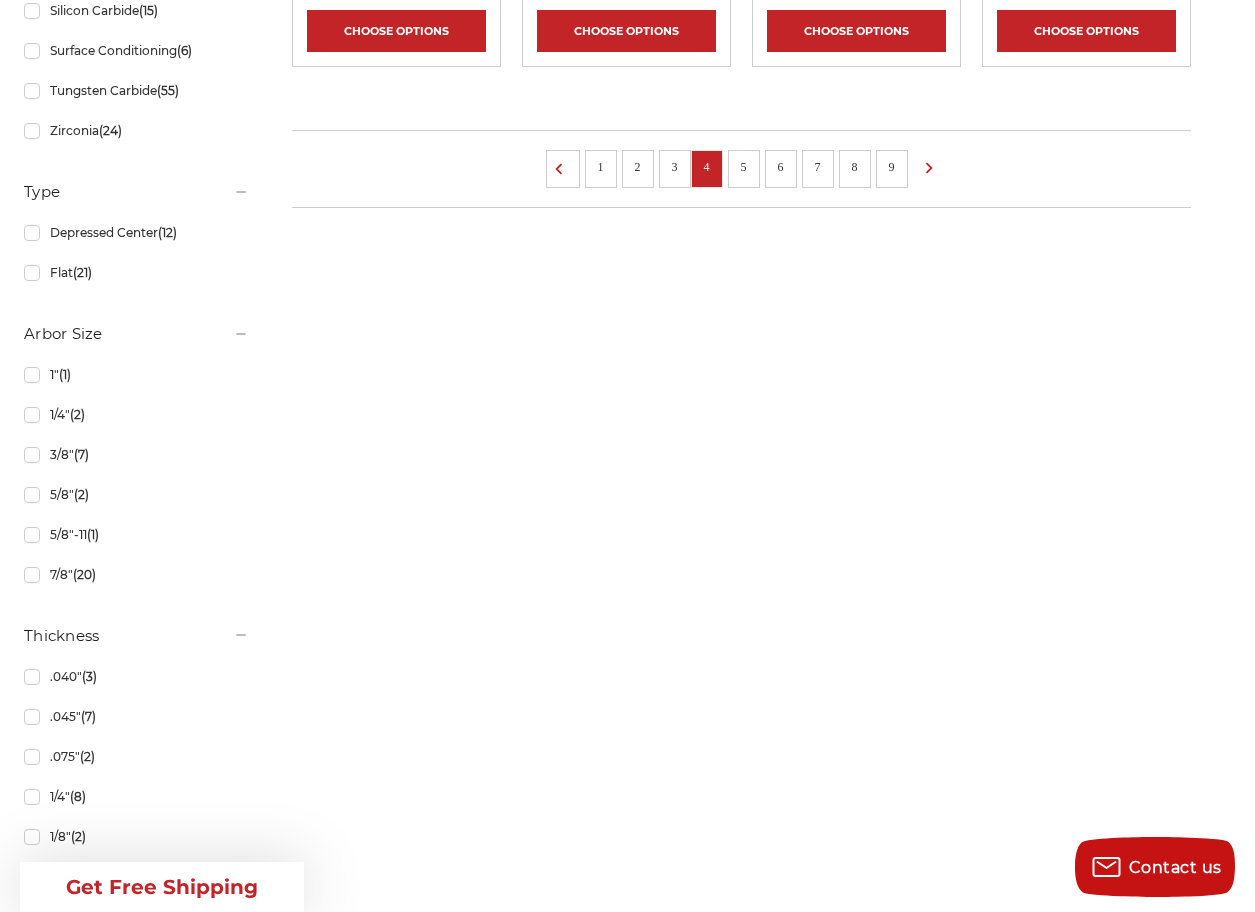 click on "5" at bounding box center [744, 167] 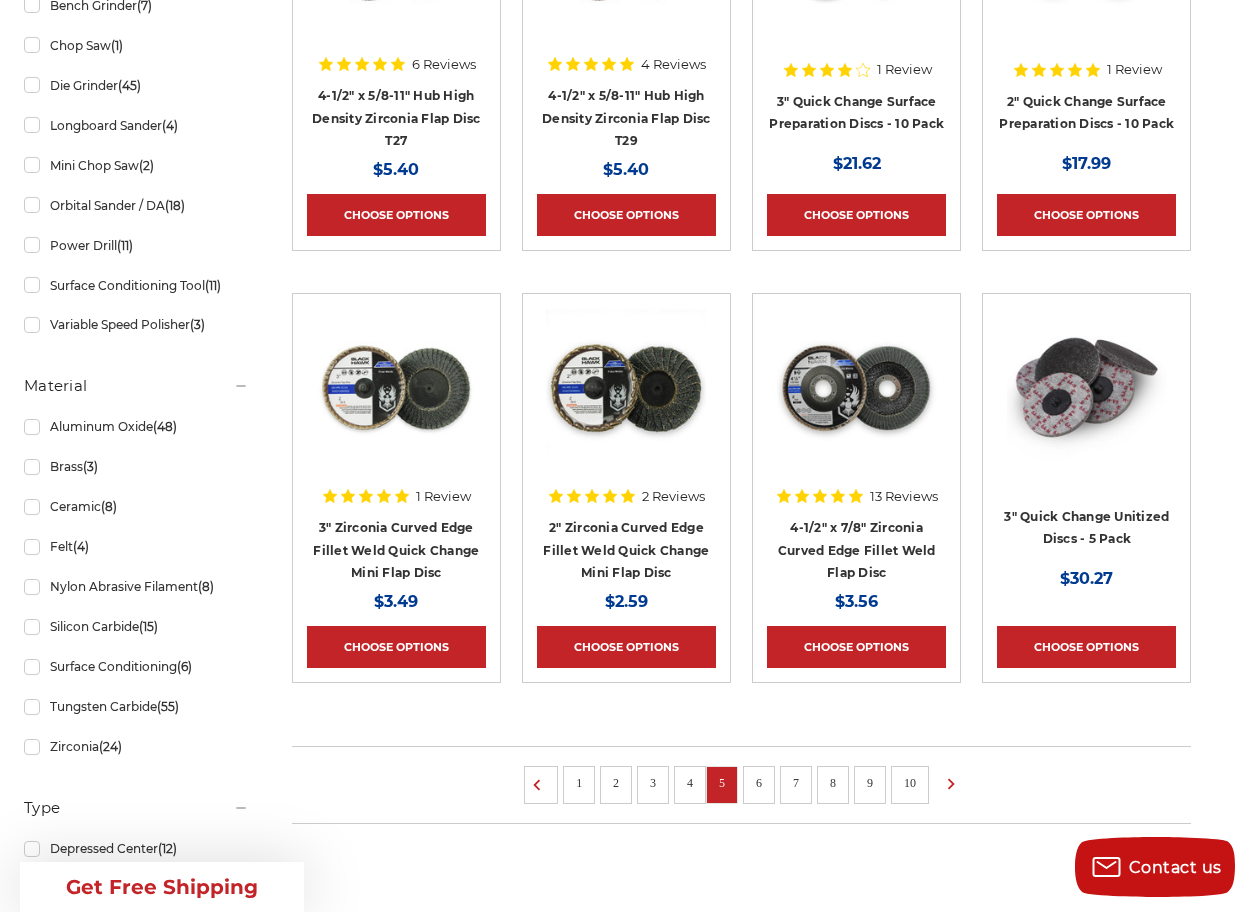 scroll, scrollTop: 1300, scrollLeft: 0, axis: vertical 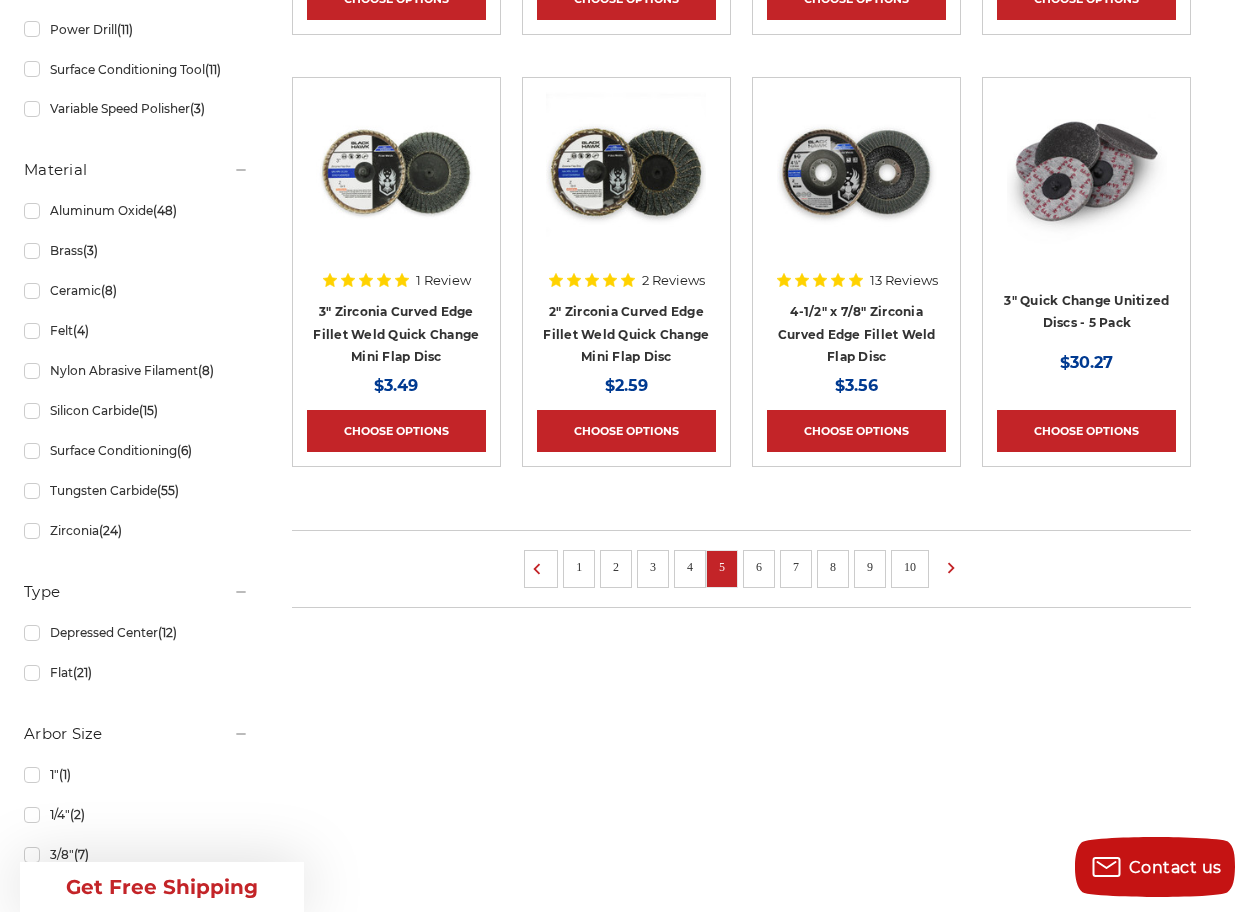 drag, startPoint x: 801, startPoint y: 576, endPoint x: 808, endPoint y: 559, distance: 18.384777 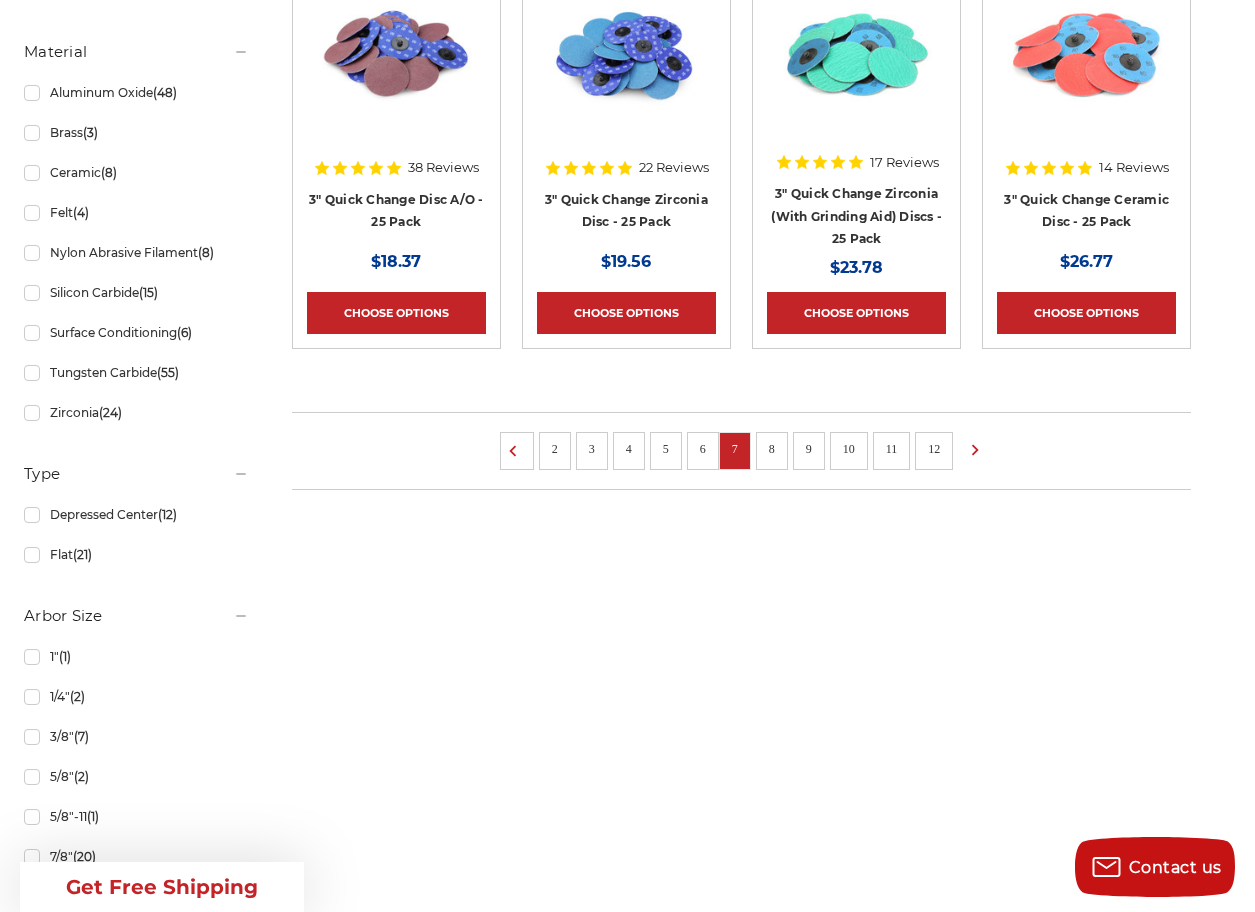 scroll, scrollTop: 1800, scrollLeft: 0, axis: vertical 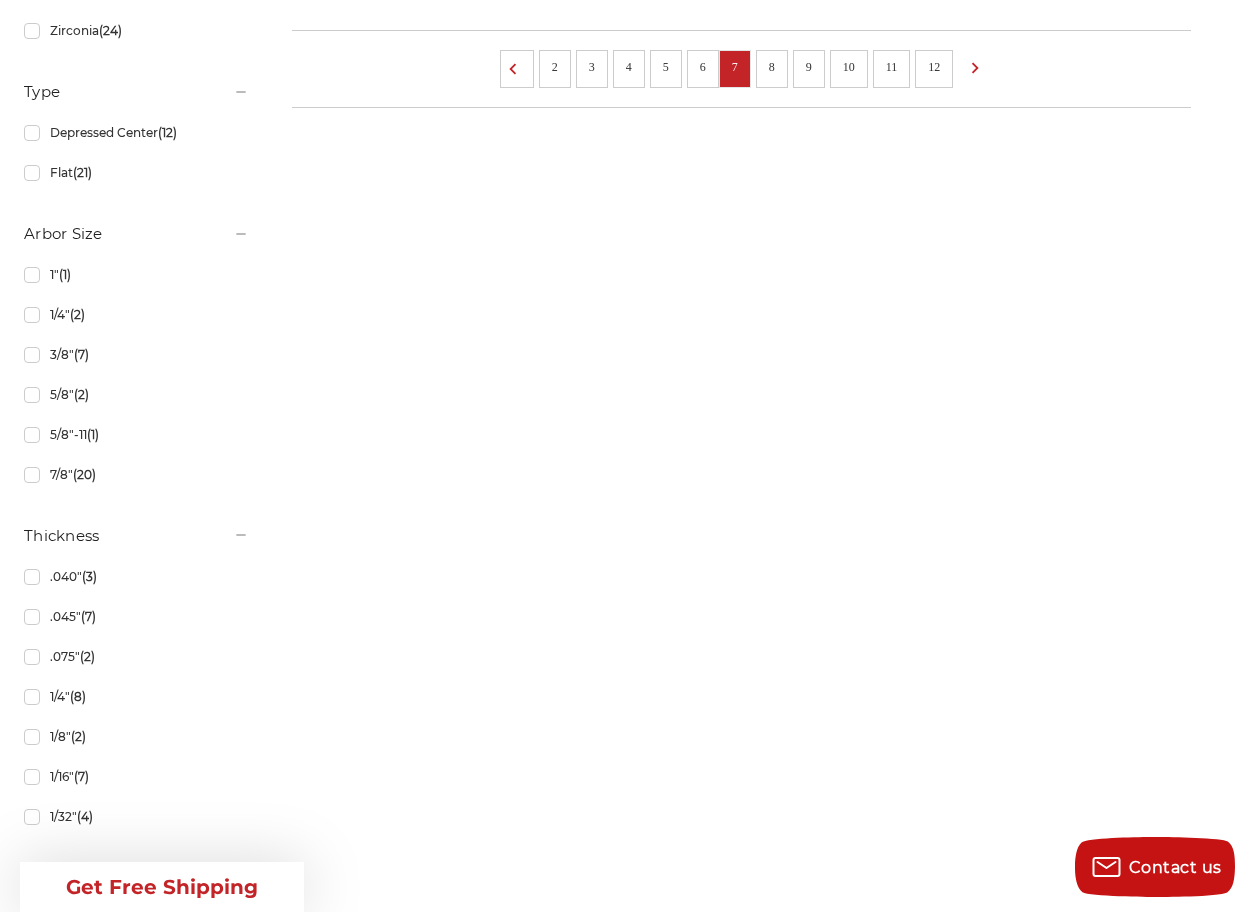 click on "9" at bounding box center [809, 67] 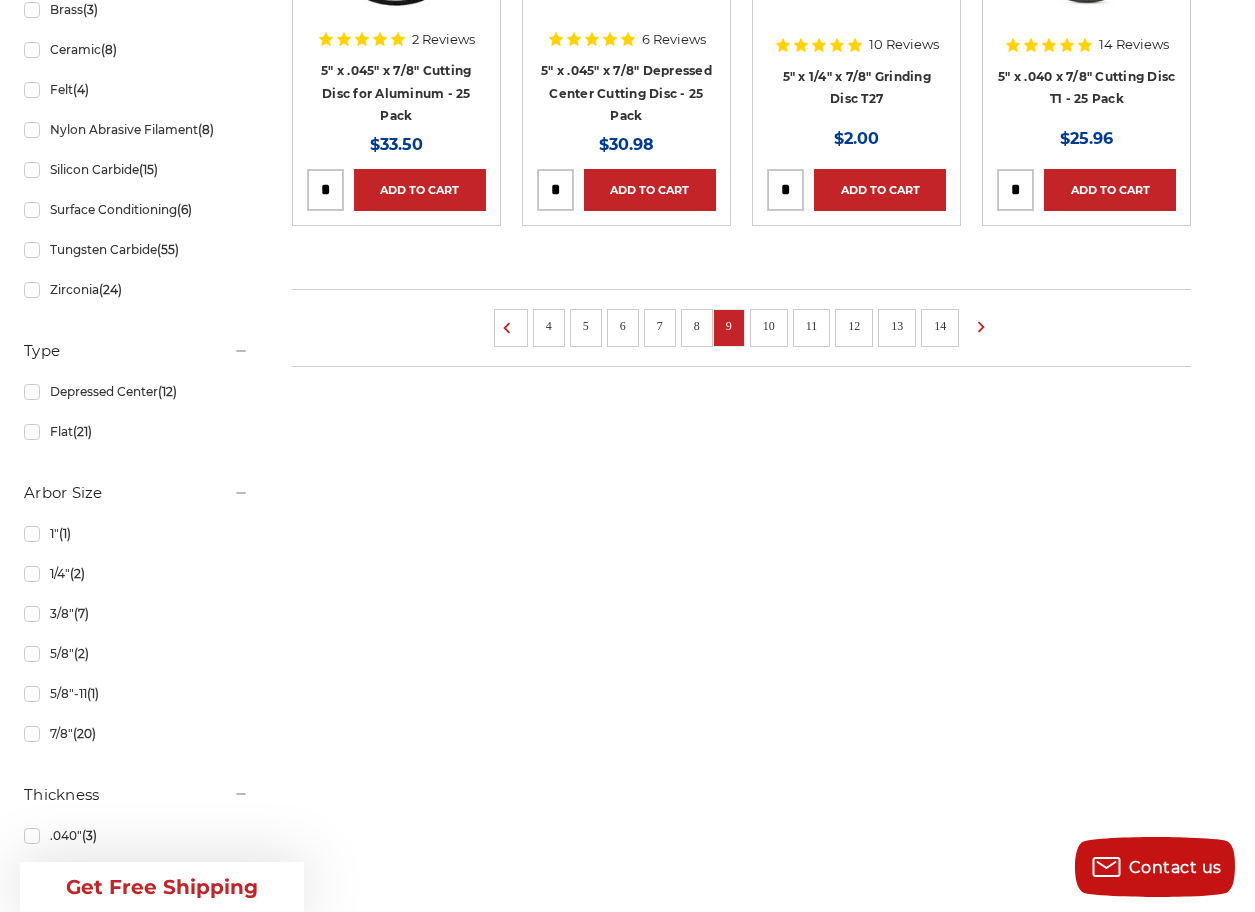 scroll, scrollTop: 1700, scrollLeft: 0, axis: vertical 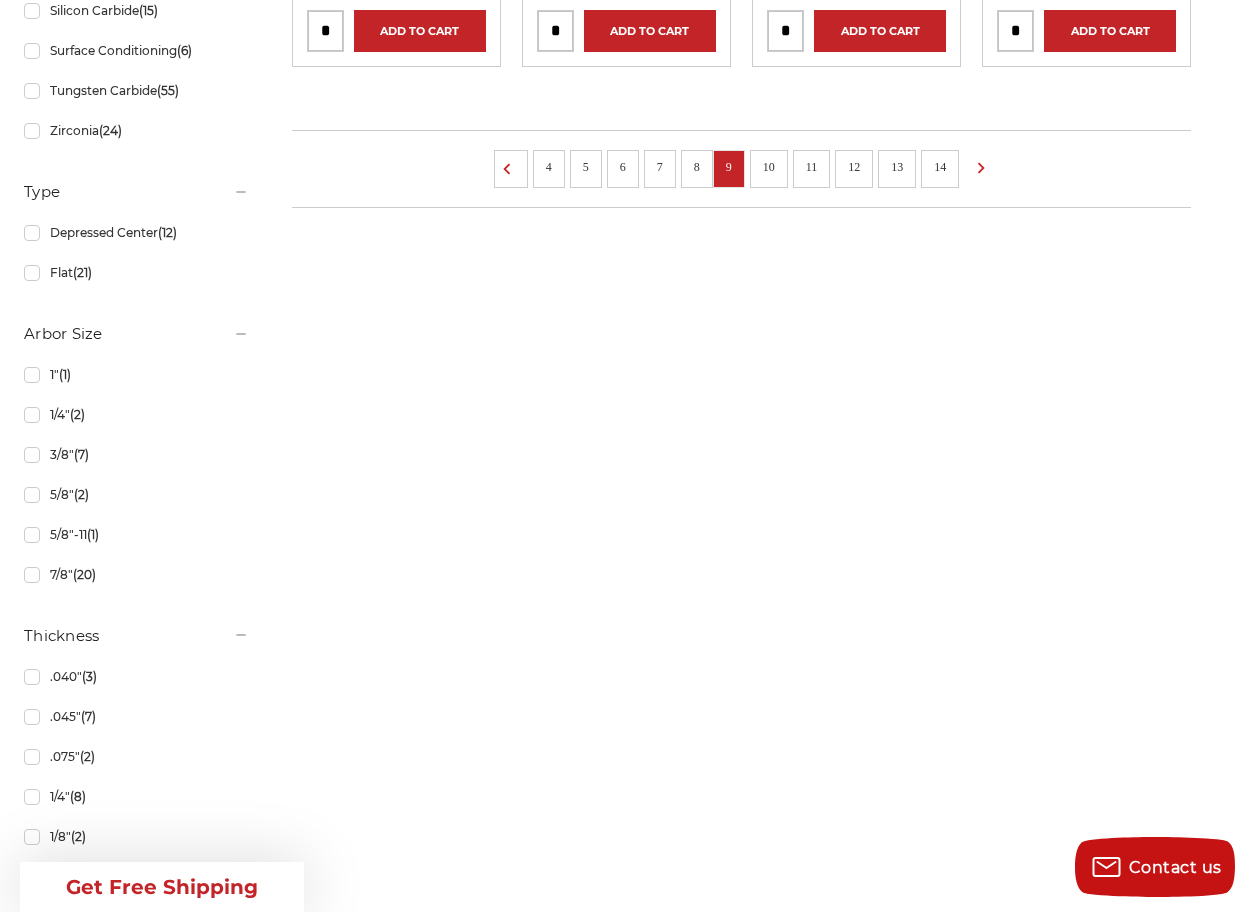 click on "12" at bounding box center (854, 167) 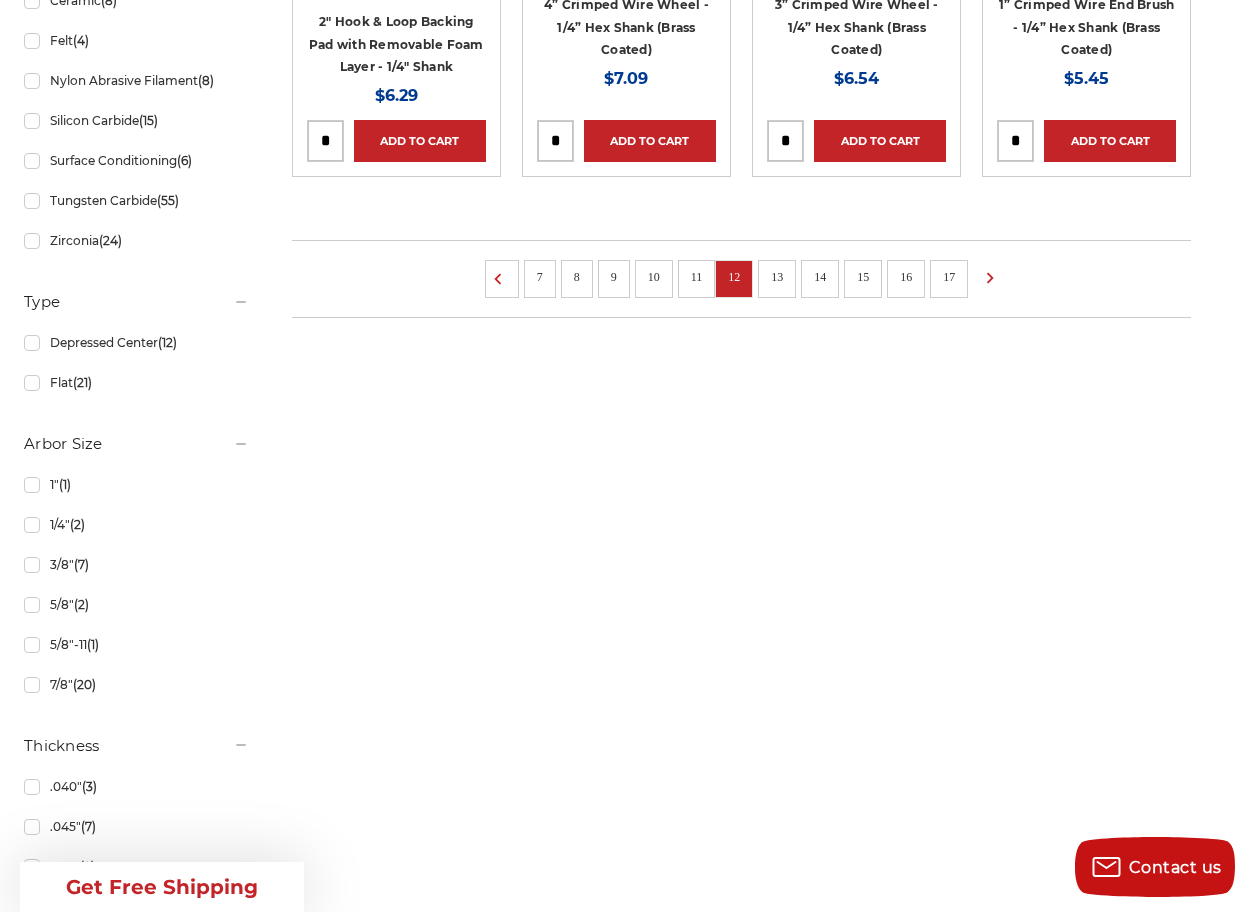 scroll, scrollTop: 1600, scrollLeft: 0, axis: vertical 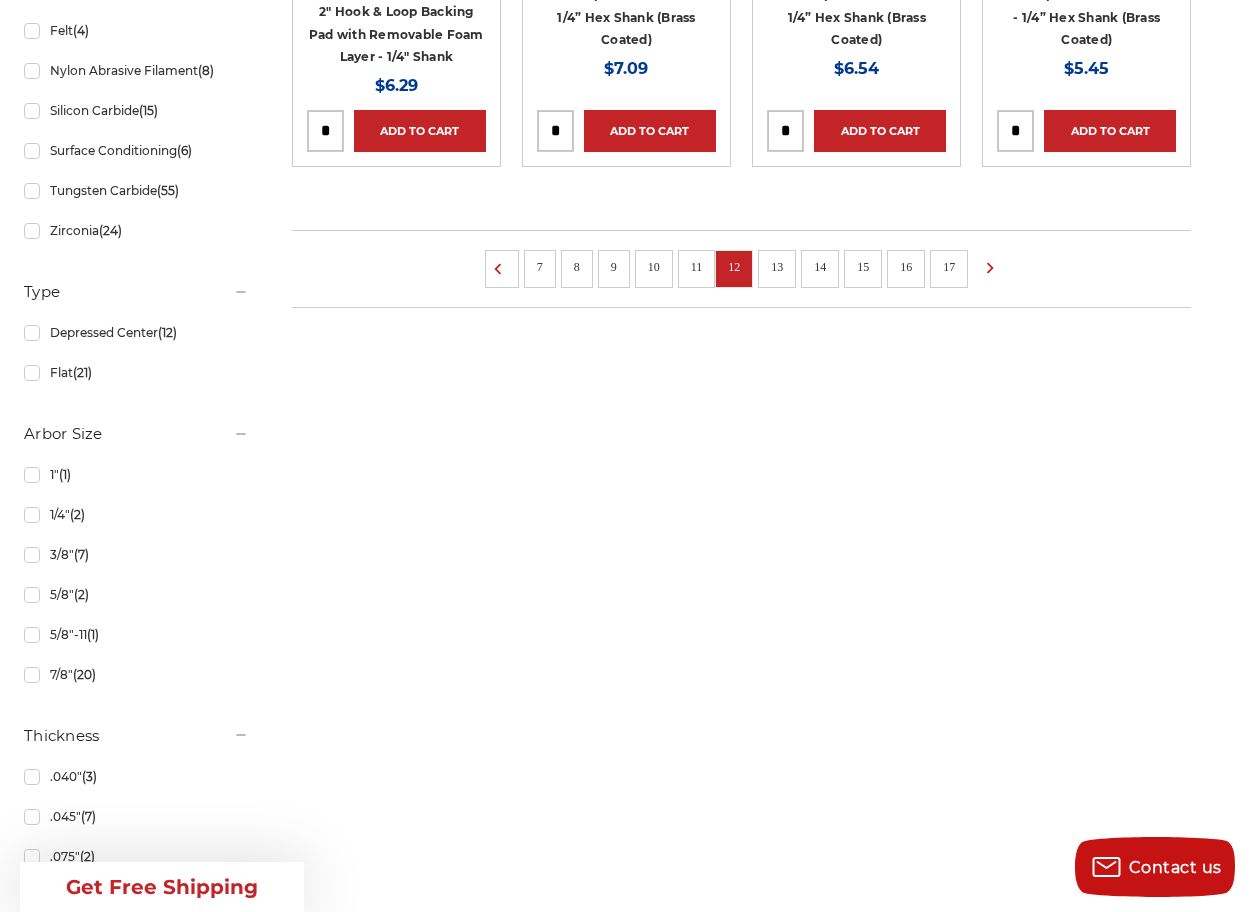 click on "10" at bounding box center (654, 267) 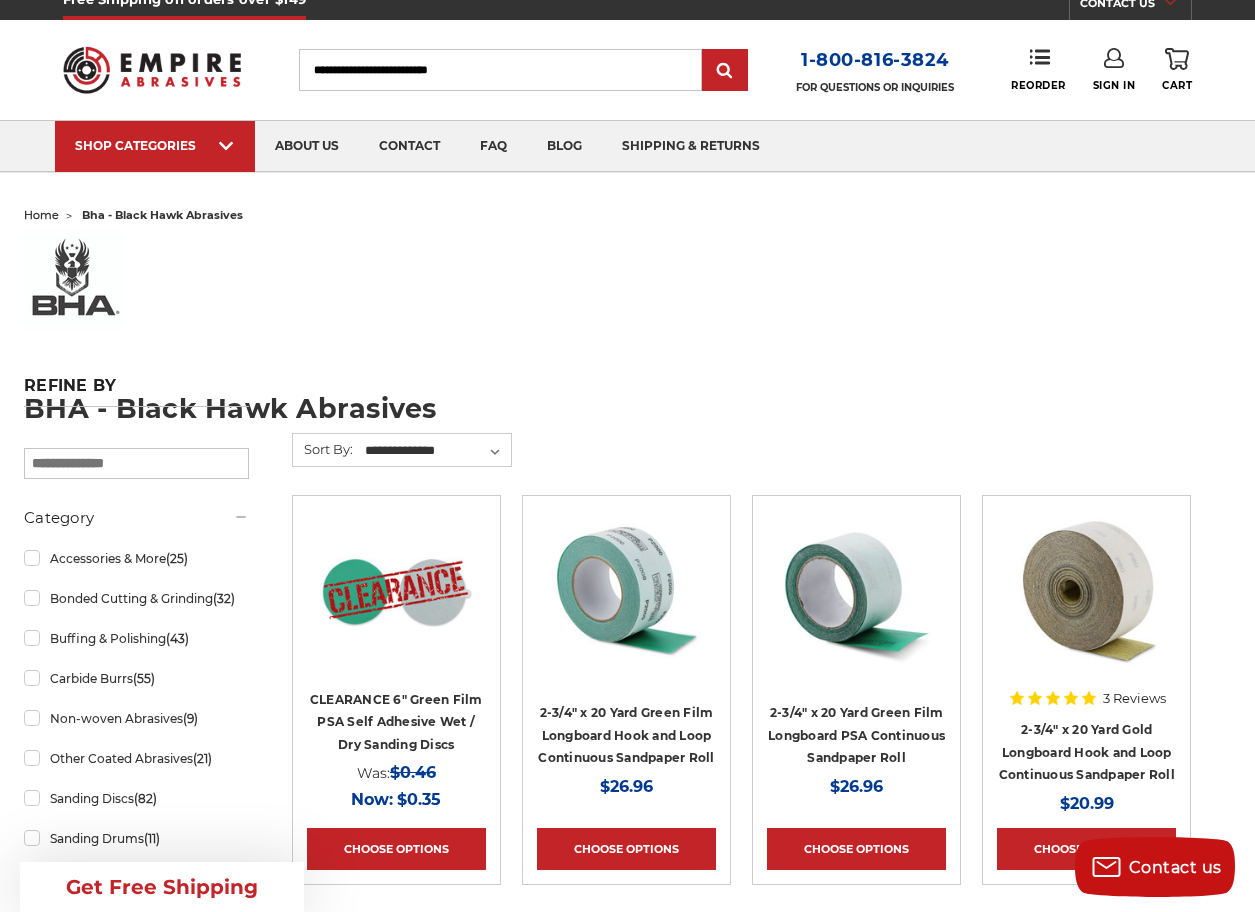 scroll, scrollTop: 0, scrollLeft: 0, axis: both 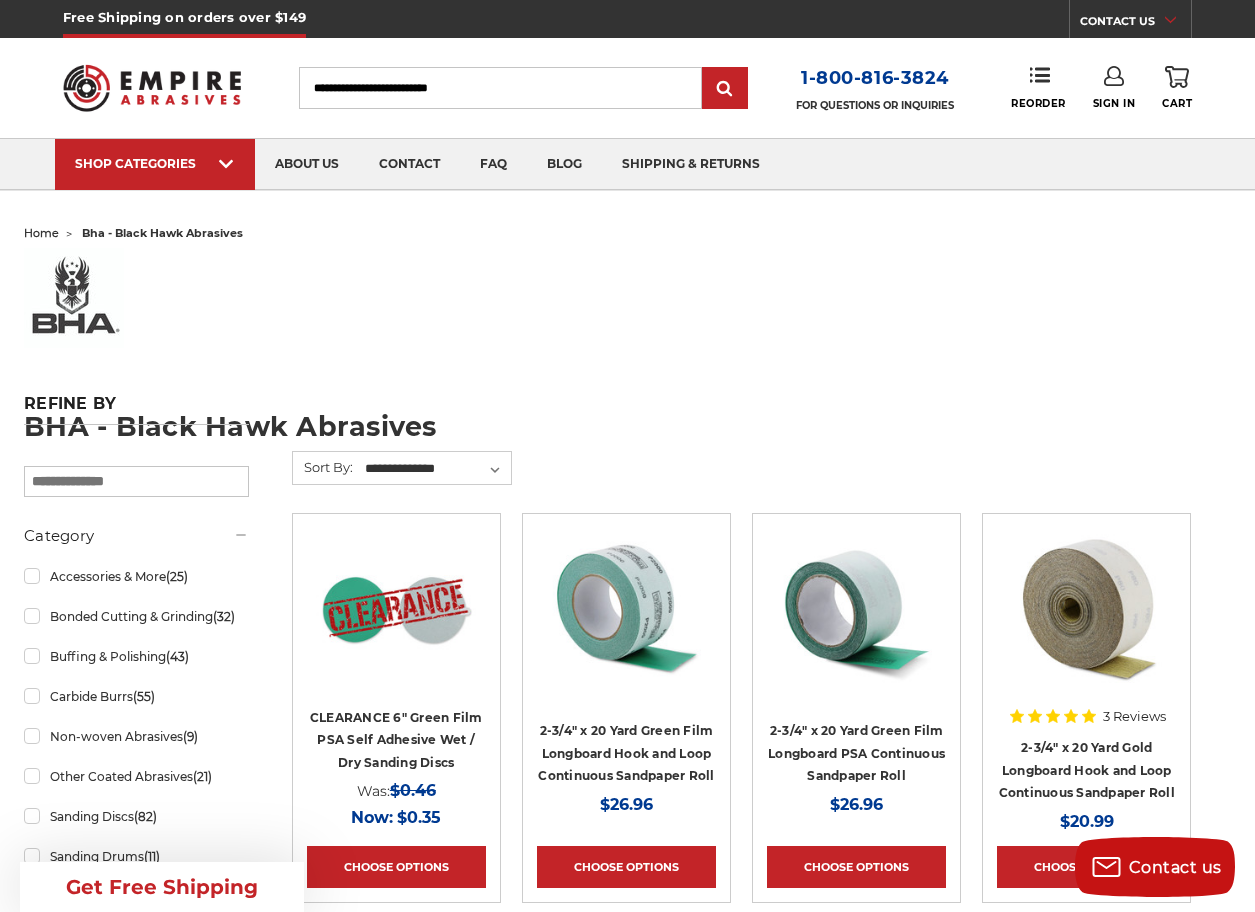 click on "Search" at bounding box center [501, 88] 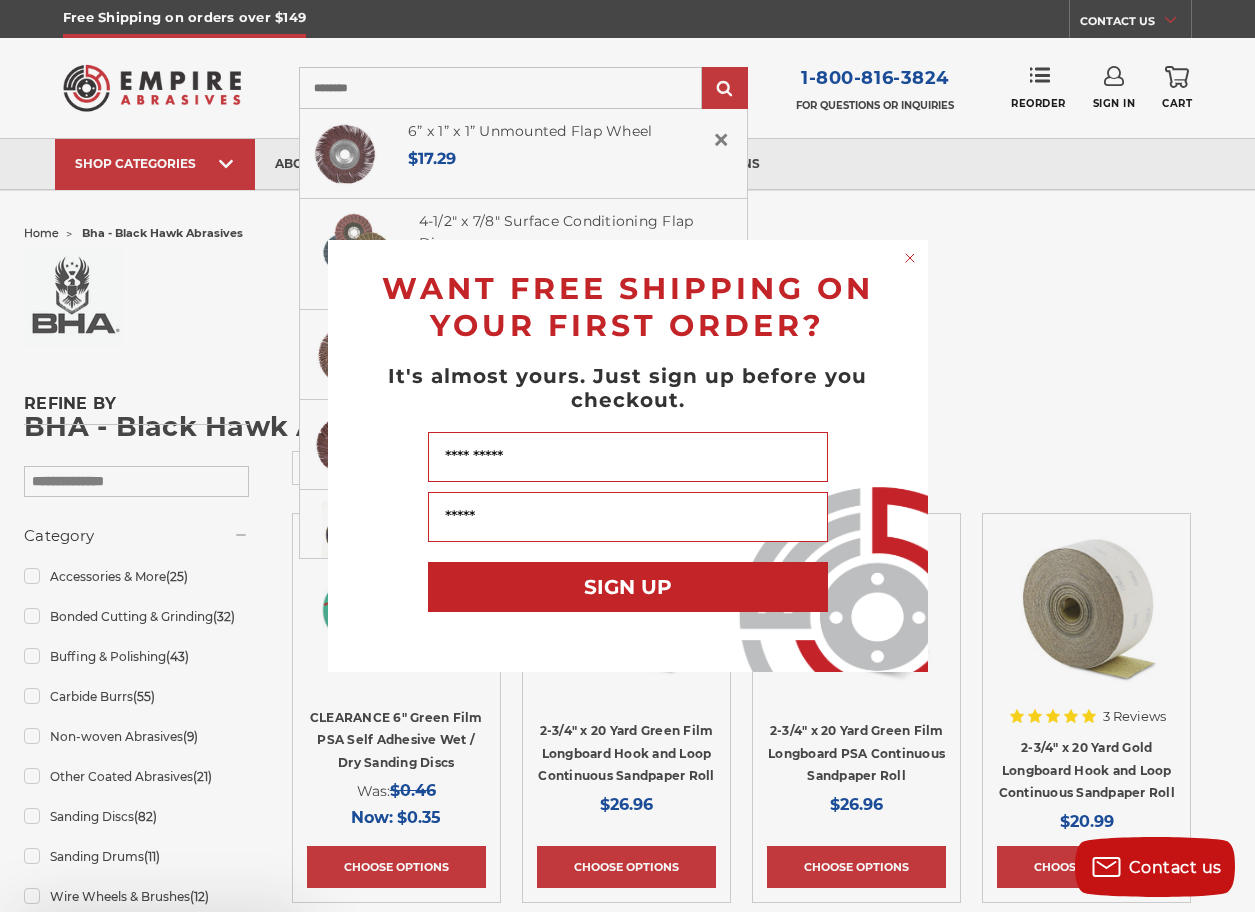 type on "********" 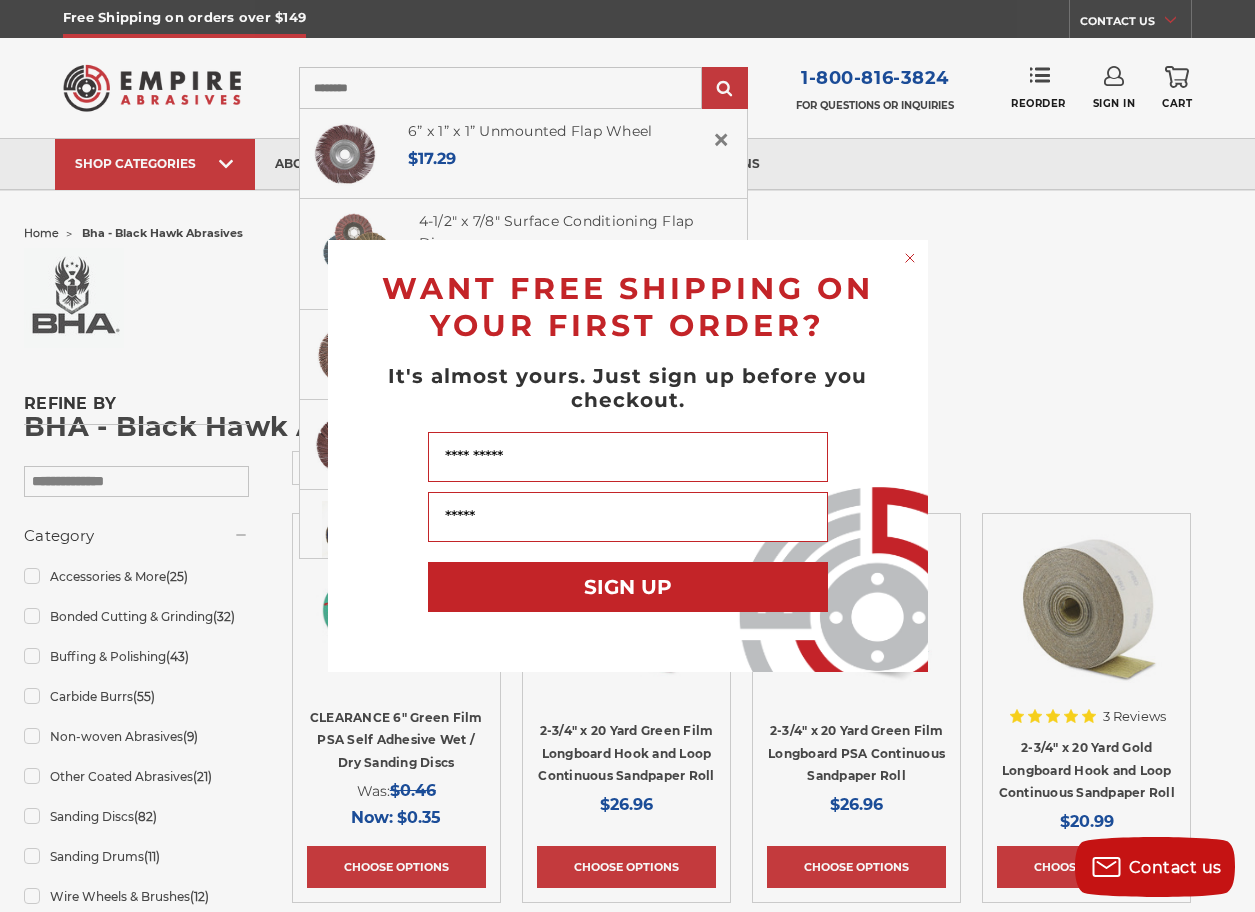 click 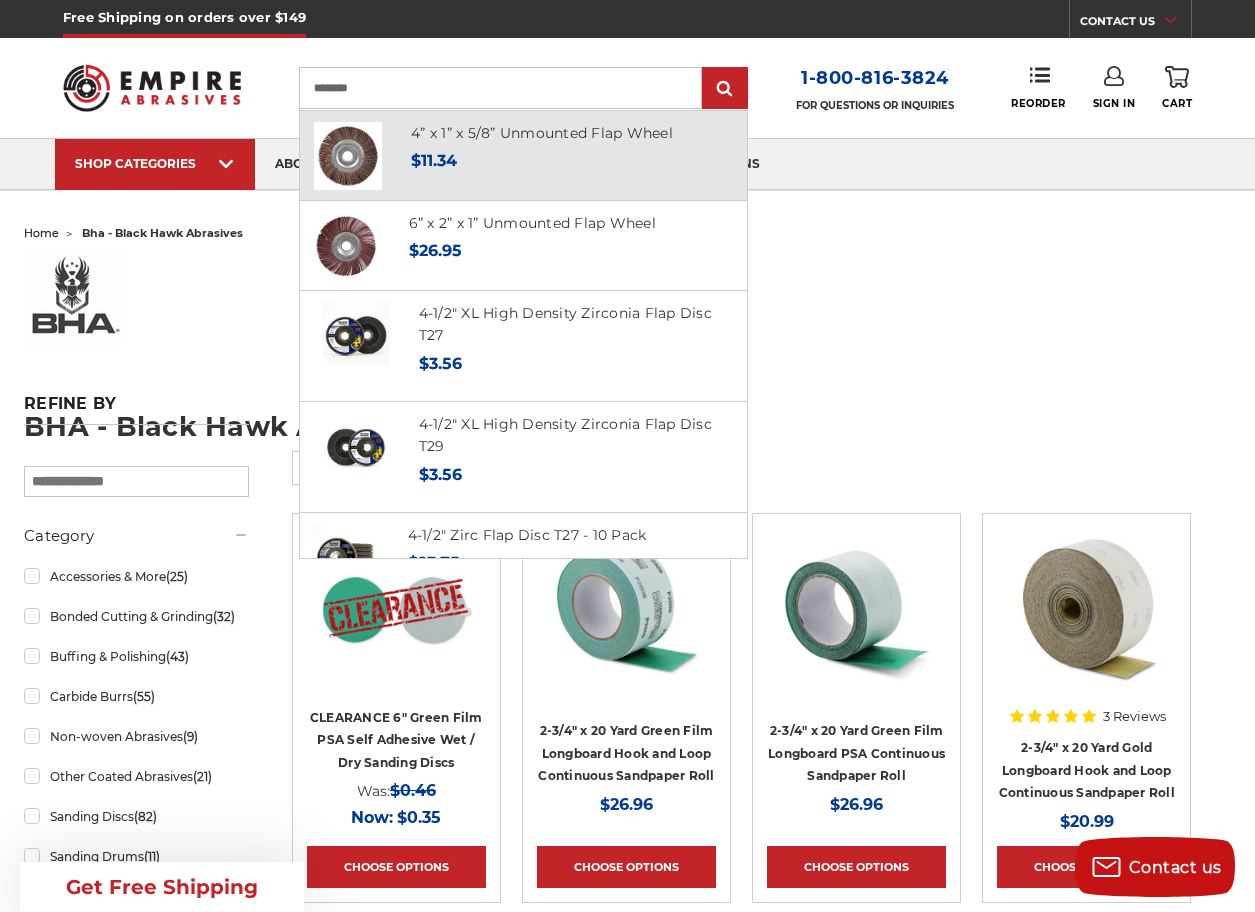 scroll, scrollTop: 0, scrollLeft: 0, axis: both 